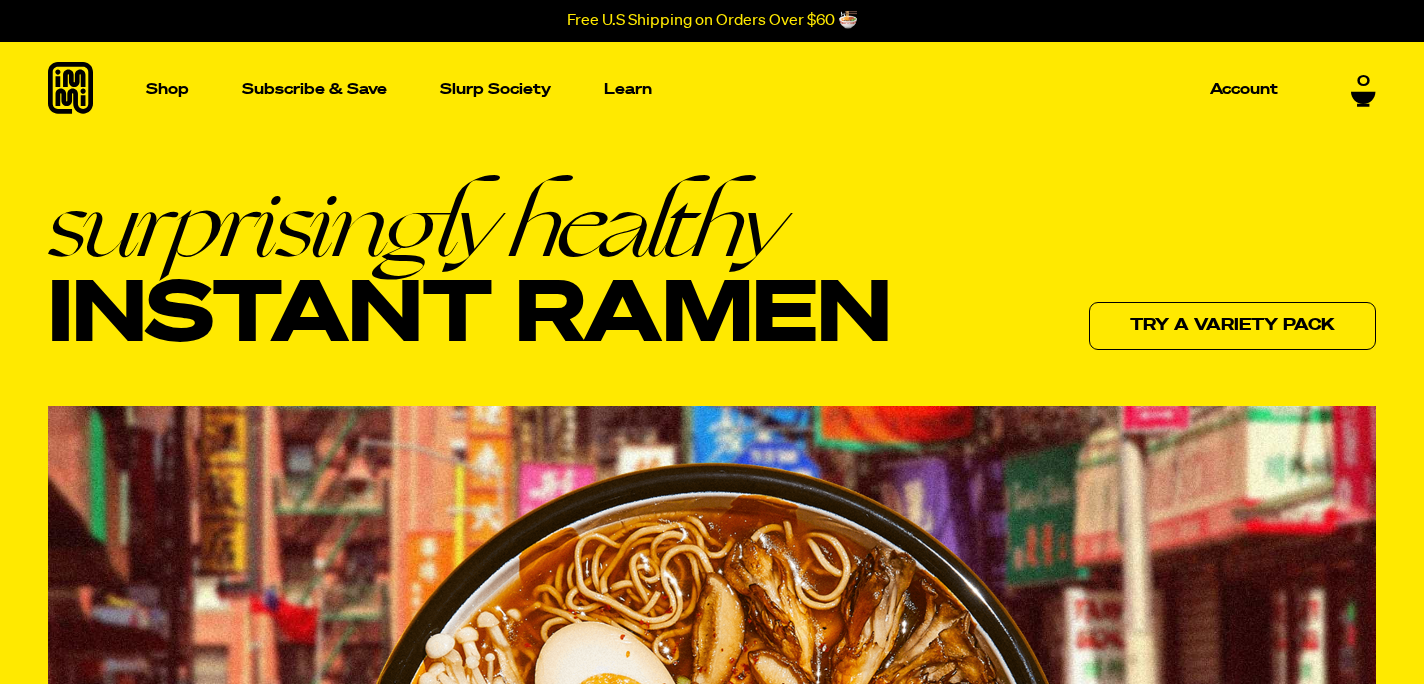 scroll, scrollTop: 0, scrollLeft: 0, axis: both 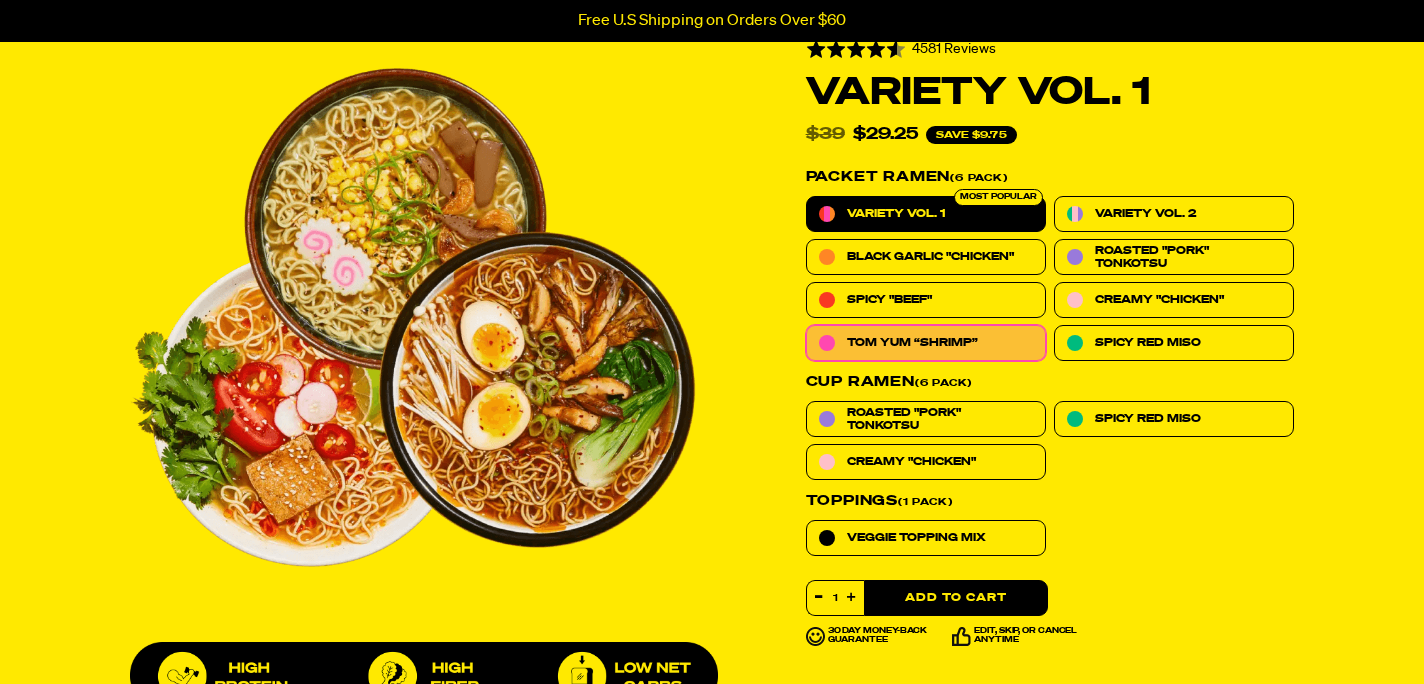 click on "Tom Yum “Shrimp”" at bounding box center (926, 343) 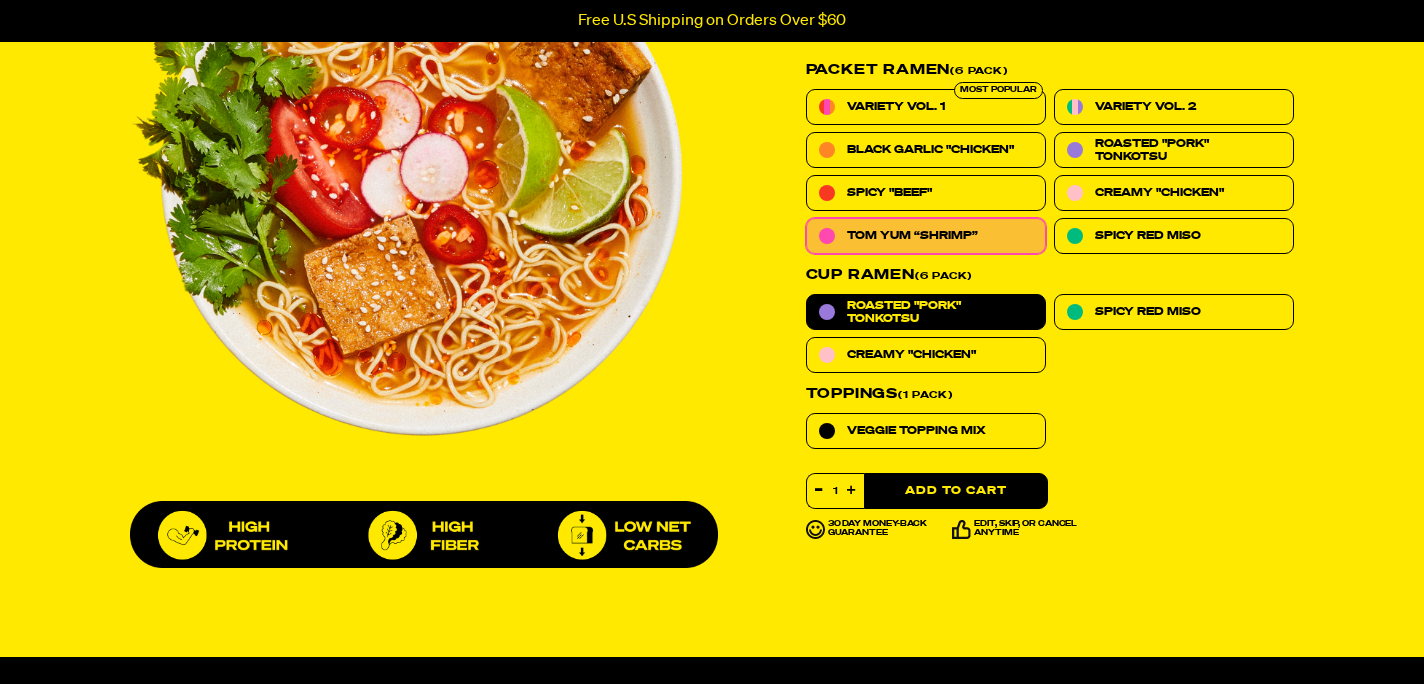 scroll, scrollTop: 883, scrollLeft: 0, axis: vertical 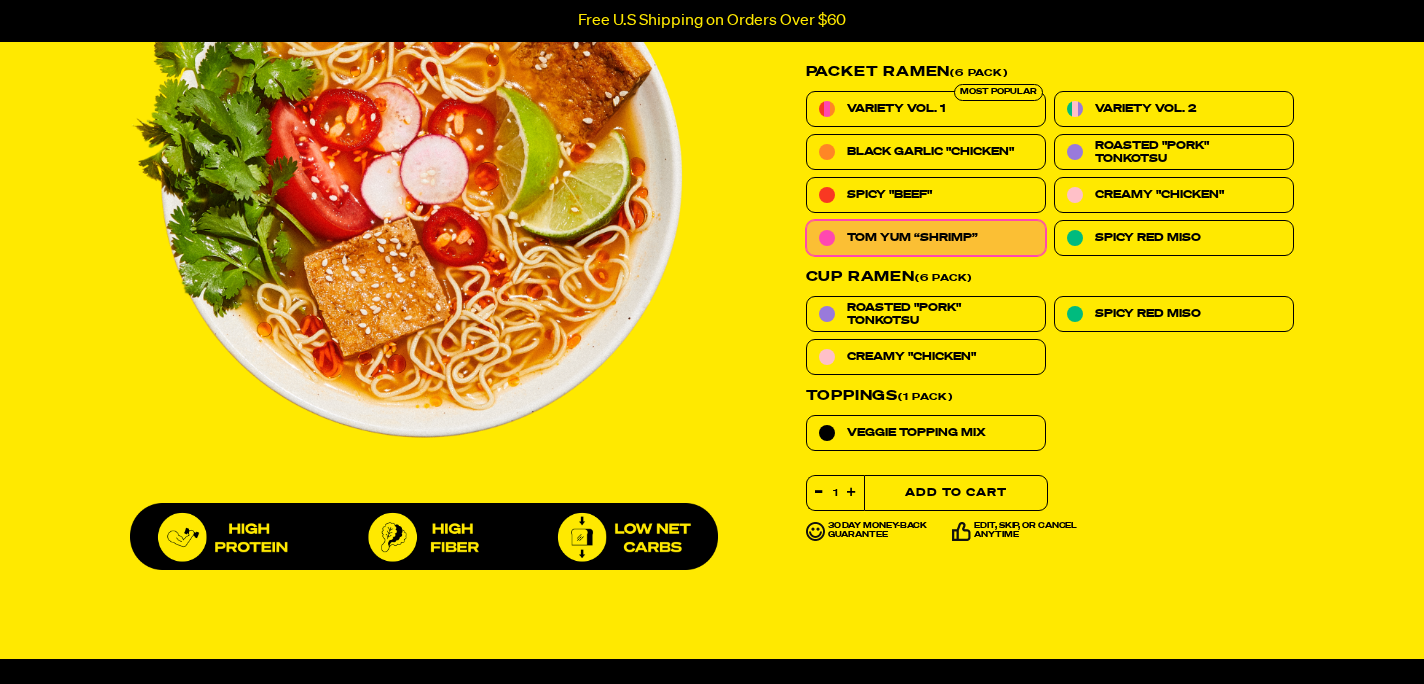 click on "Add to Cart" at bounding box center [956, 493] 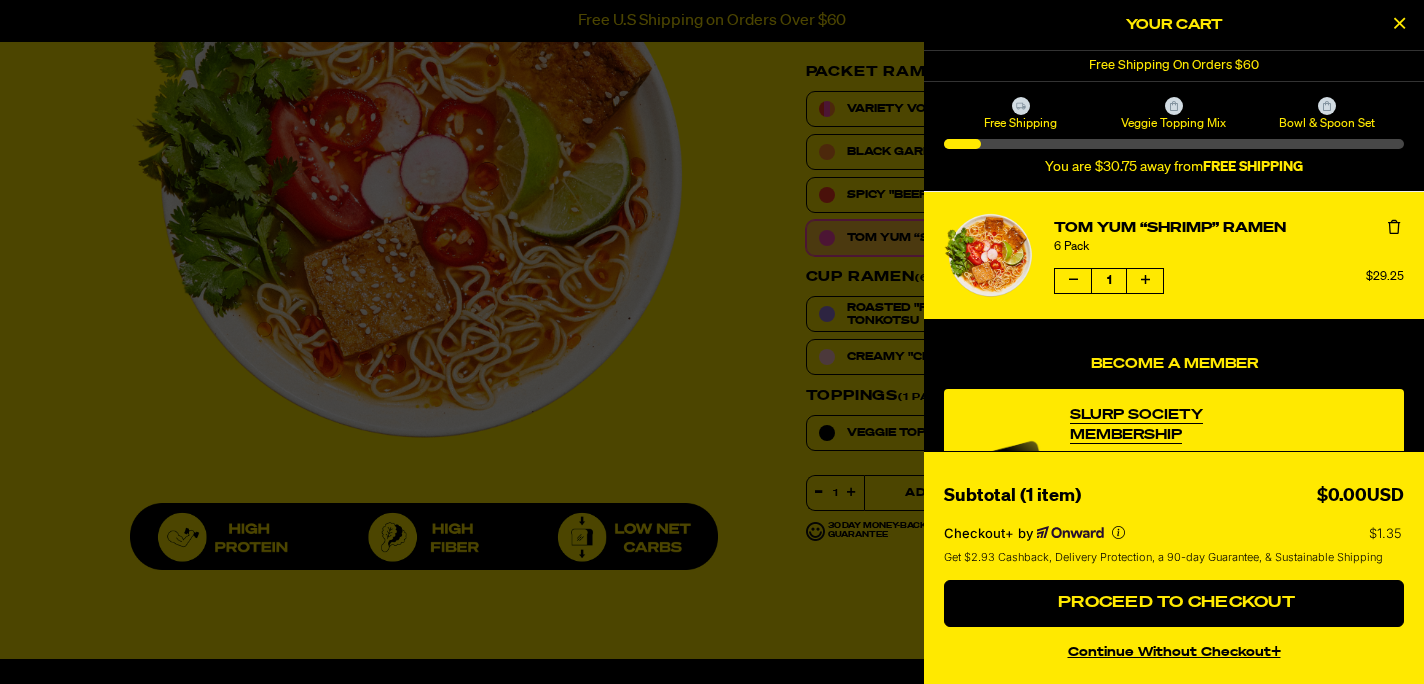 select on "Every 30 Days" 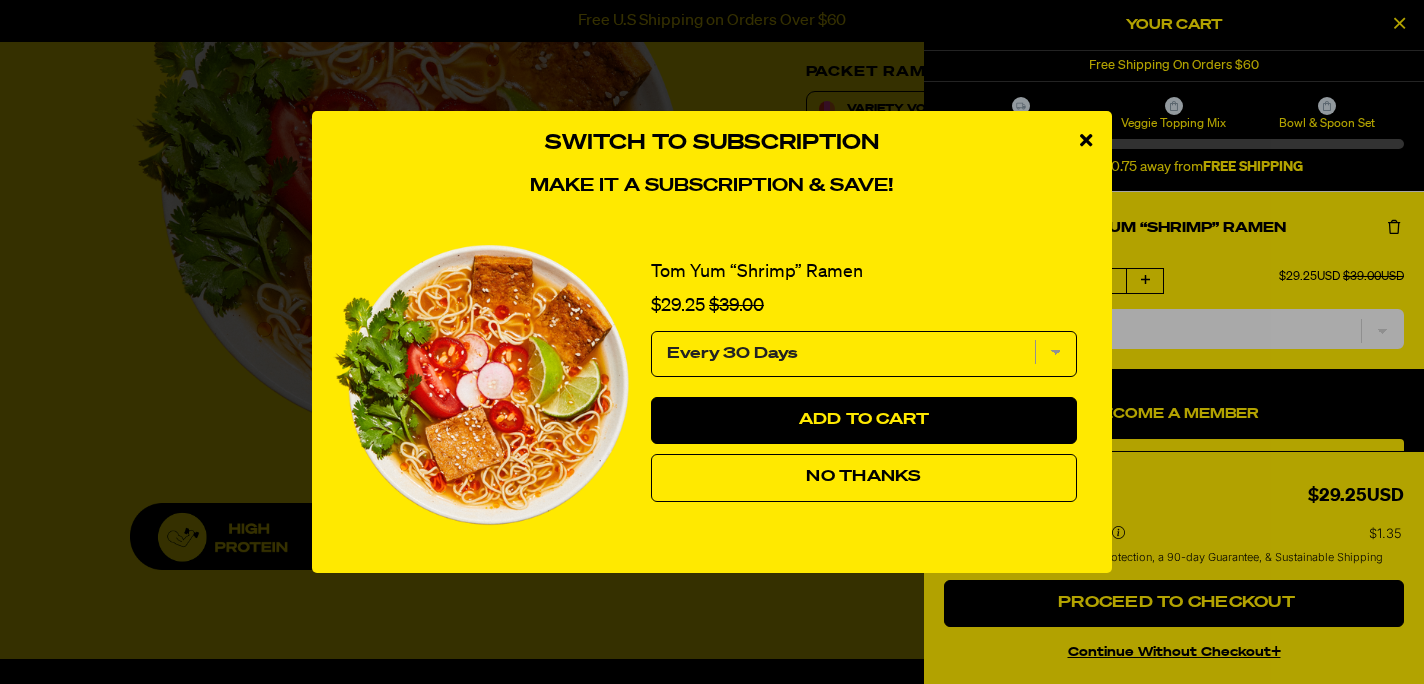 click on "Every 30 Days" at bounding box center (864, 354) 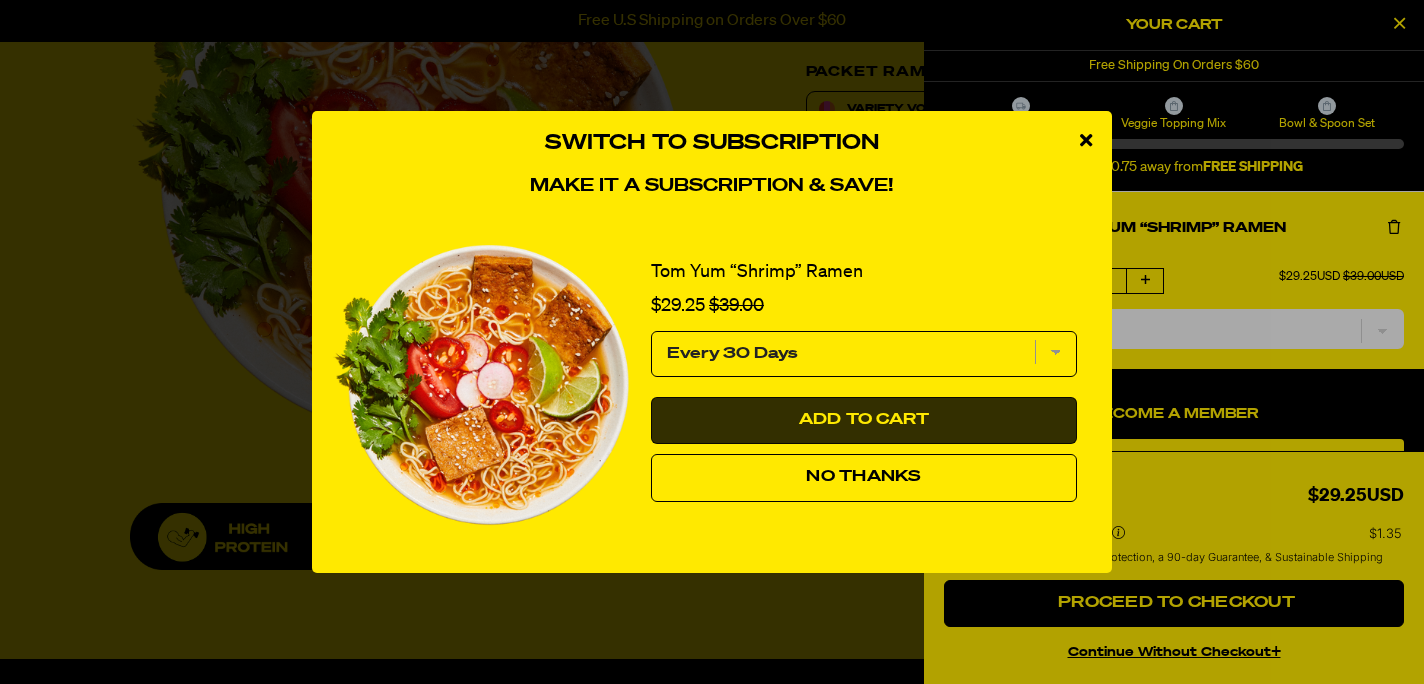click on "Add to Cart" at bounding box center [864, 421] 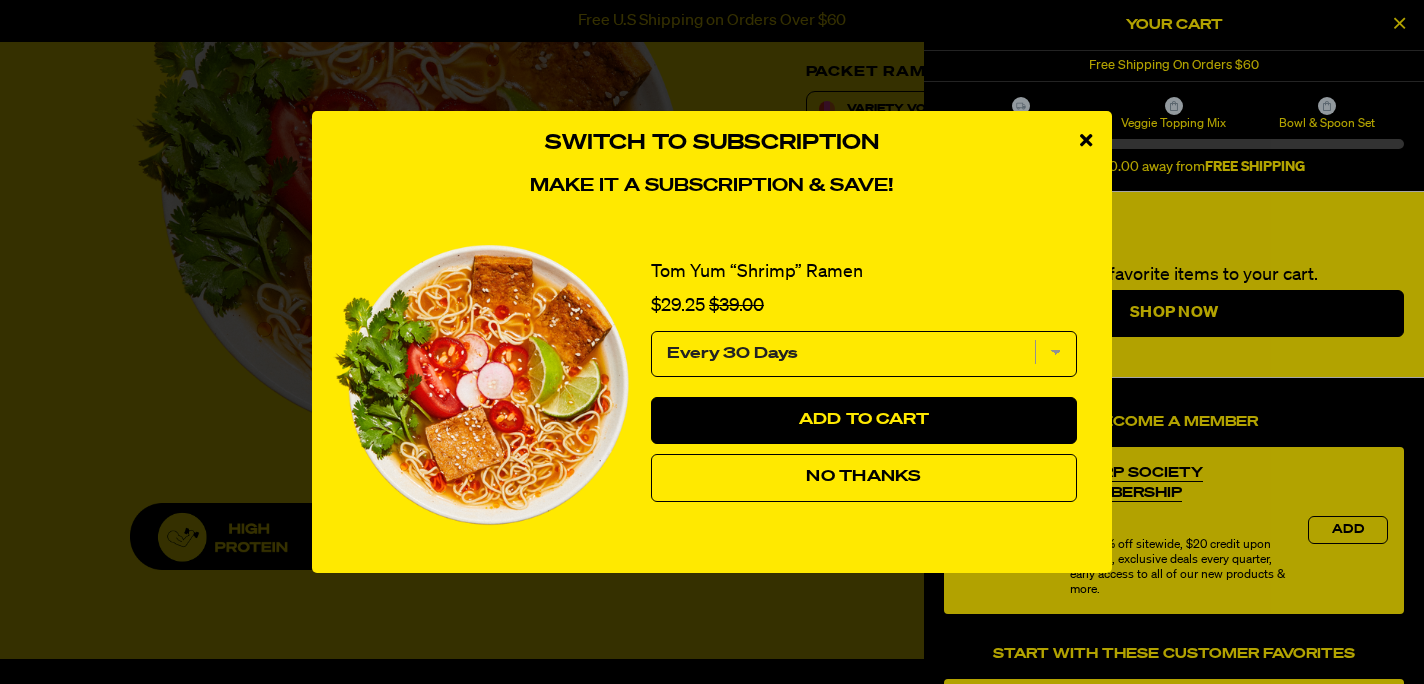 click at bounding box center (1086, 140) 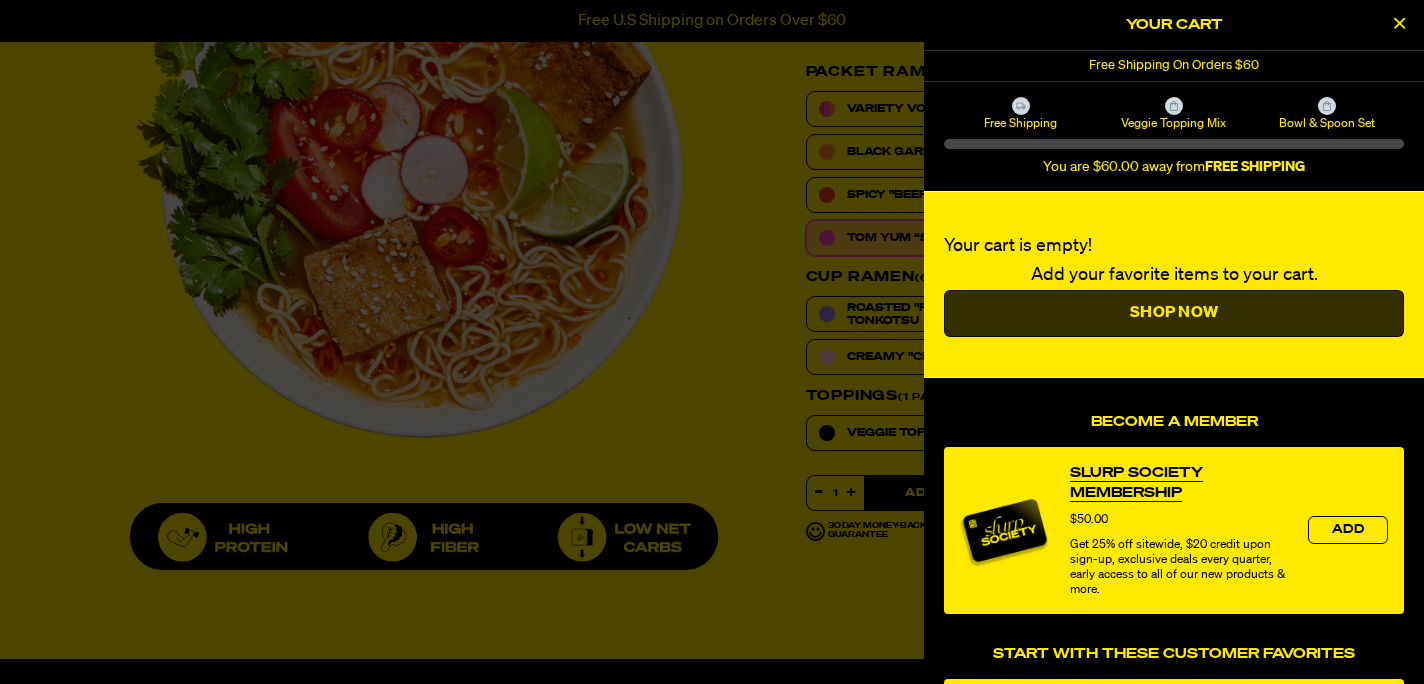 click on "Shop Now" at bounding box center [1174, 314] 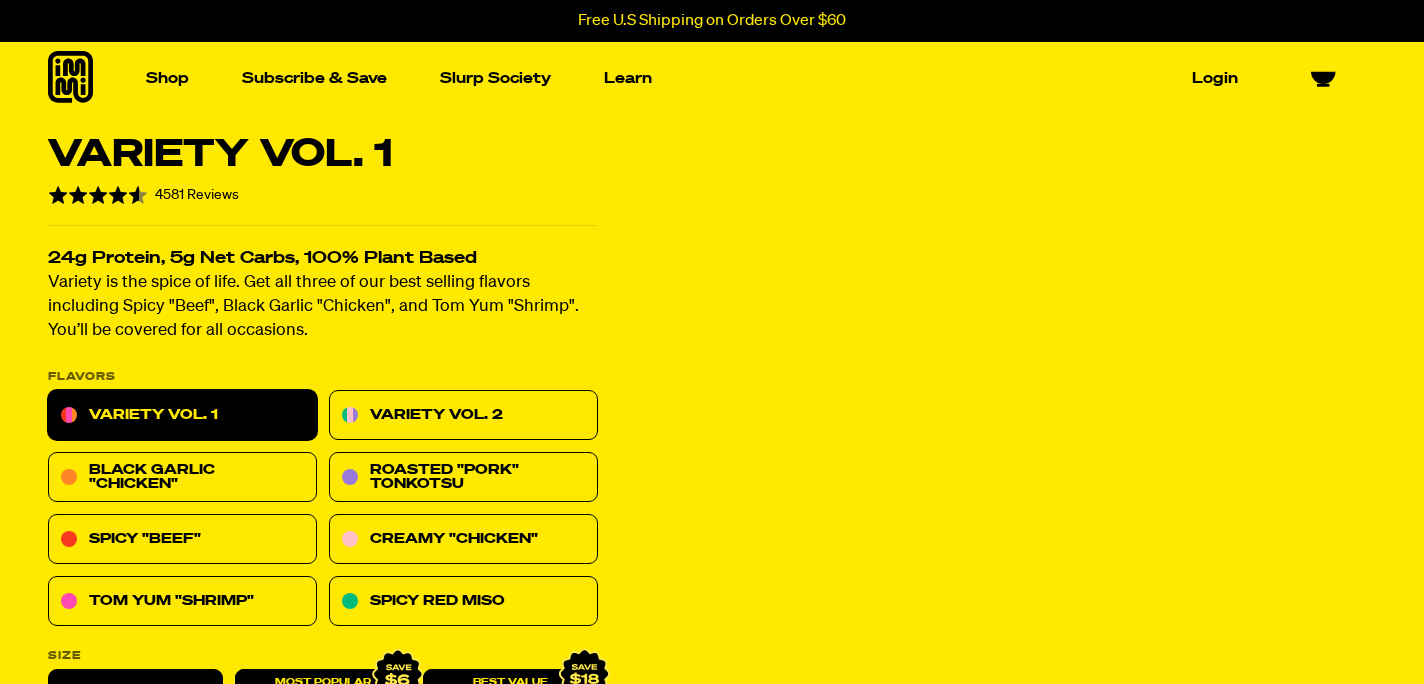 scroll, scrollTop: 0, scrollLeft: 0, axis: both 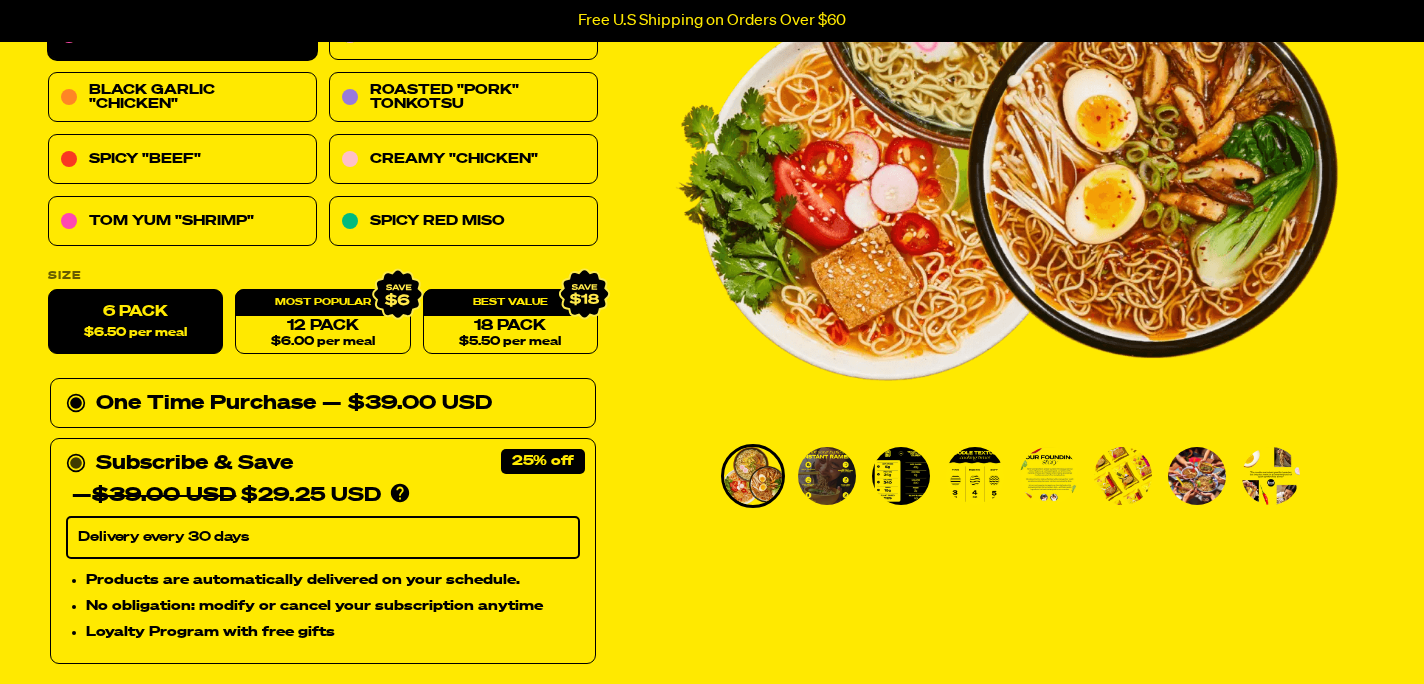 click 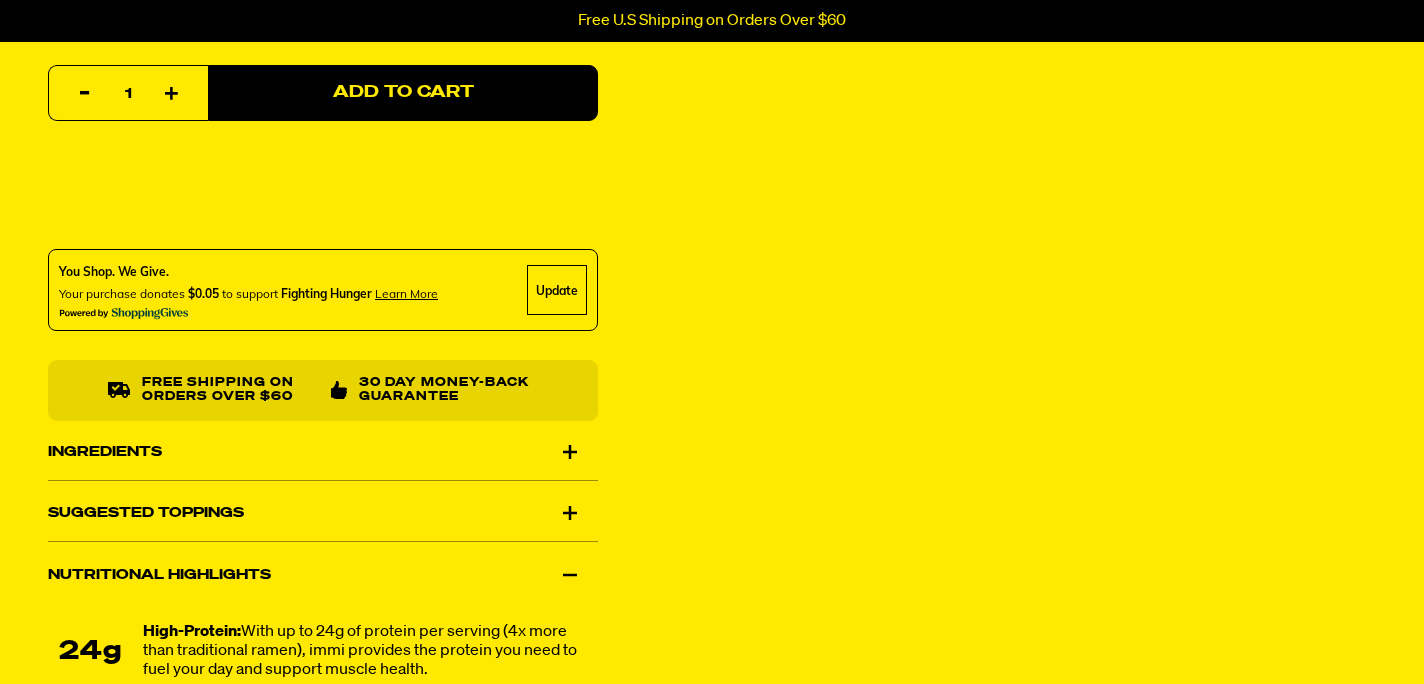 scroll, scrollTop: 0, scrollLeft: 0, axis: both 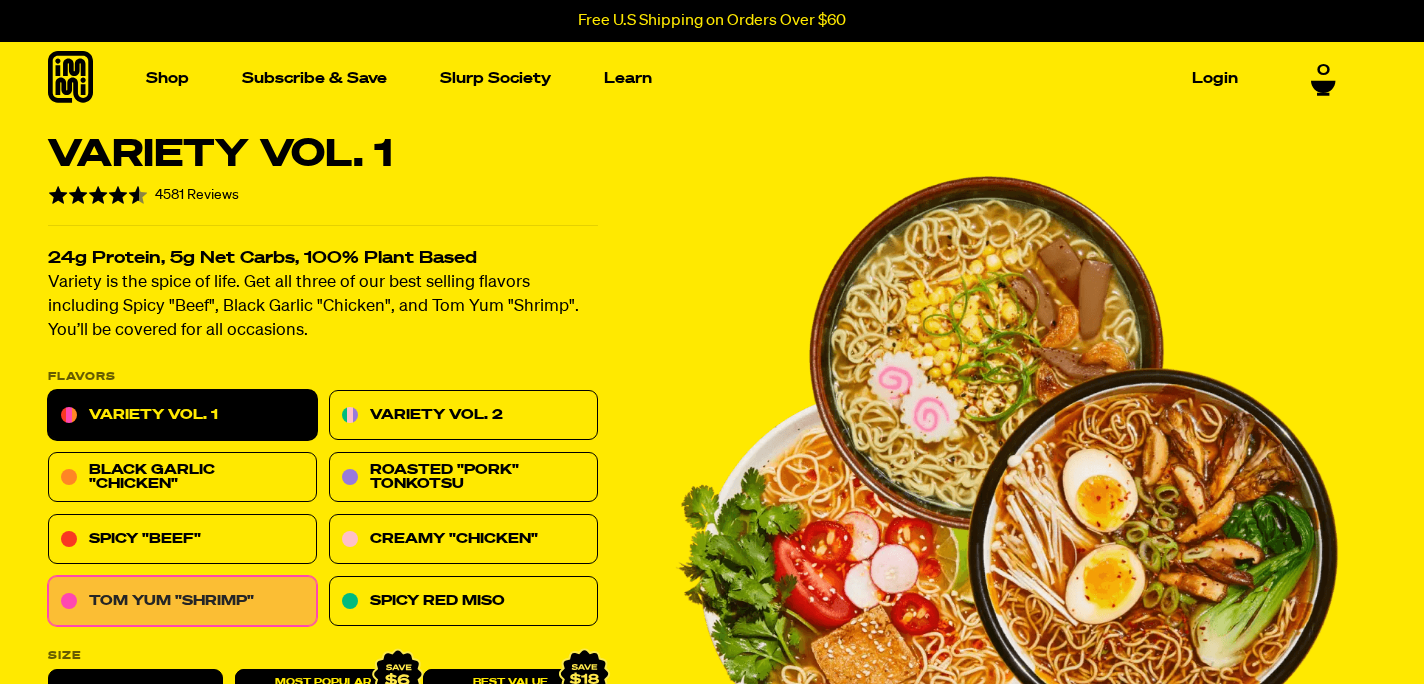 click on "Tom Yum "Shrimp"" at bounding box center (182, 602) 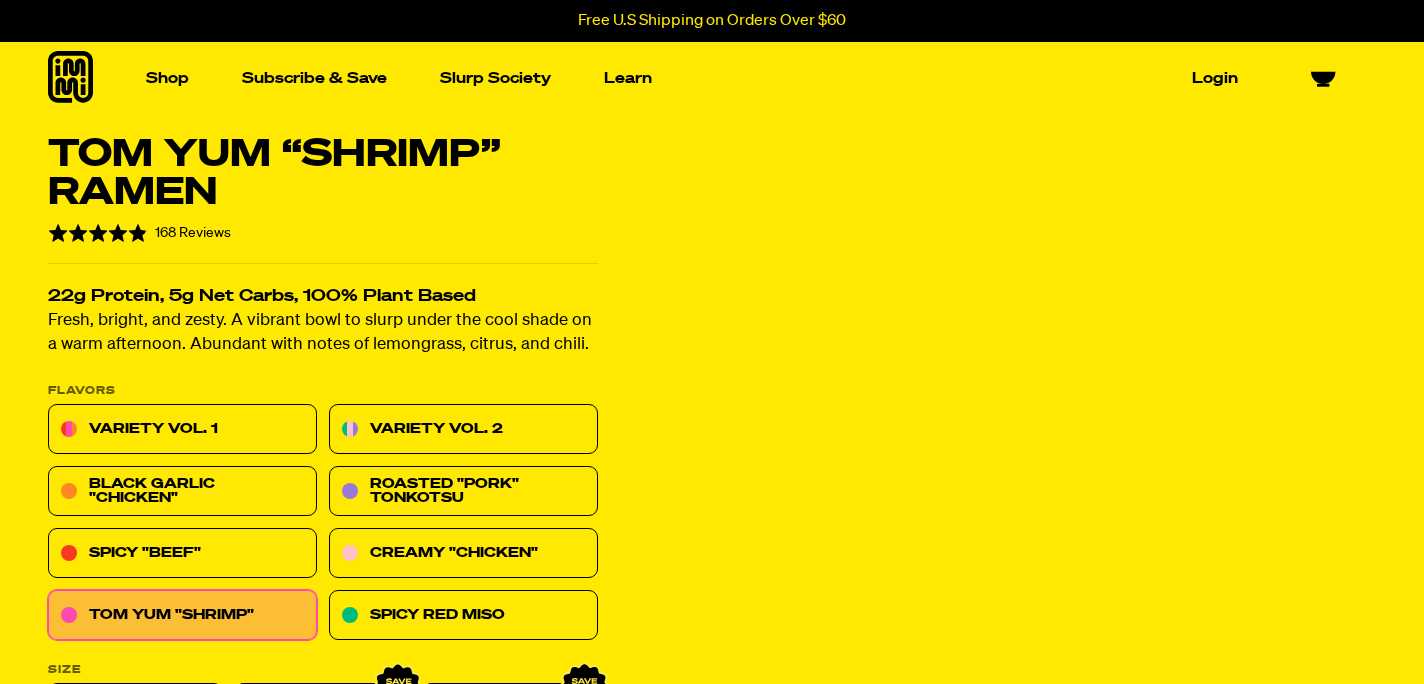 scroll, scrollTop: 0, scrollLeft: 0, axis: both 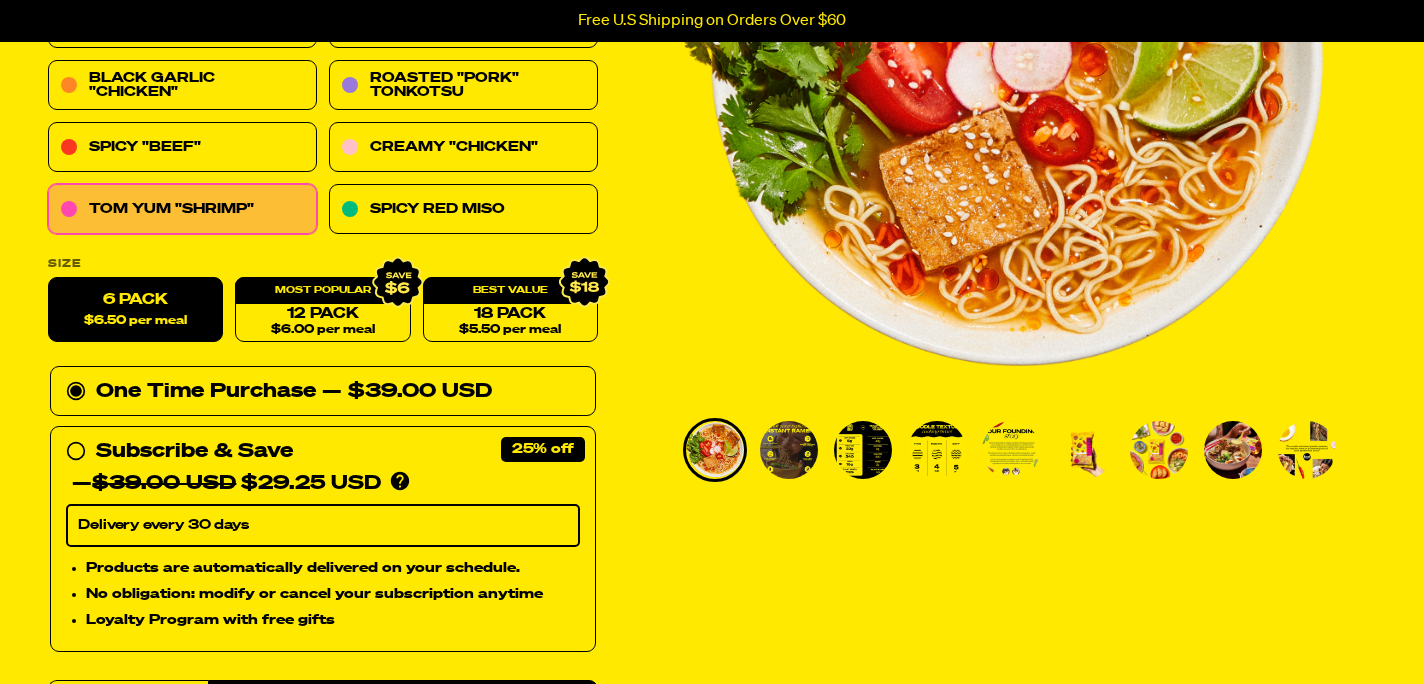 click on "$6.50 per meal" at bounding box center (135, 321) 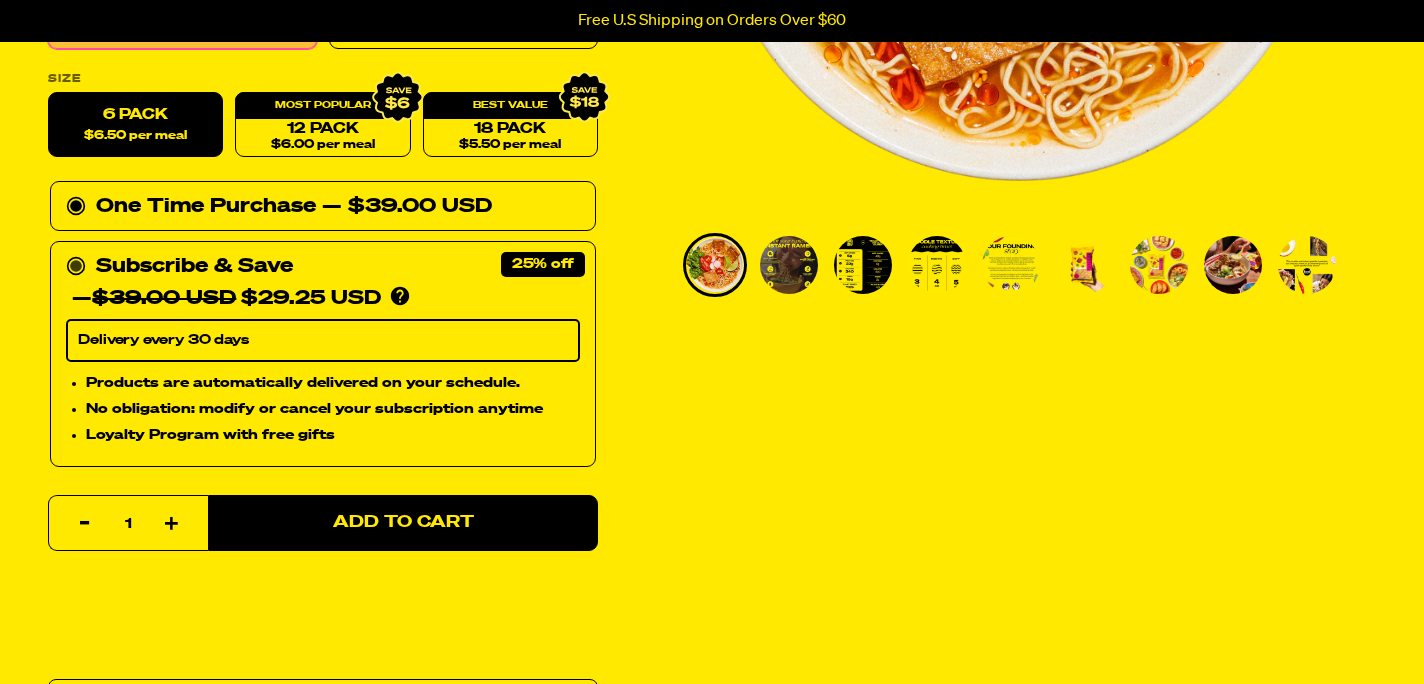 scroll, scrollTop: 591, scrollLeft: 0, axis: vertical 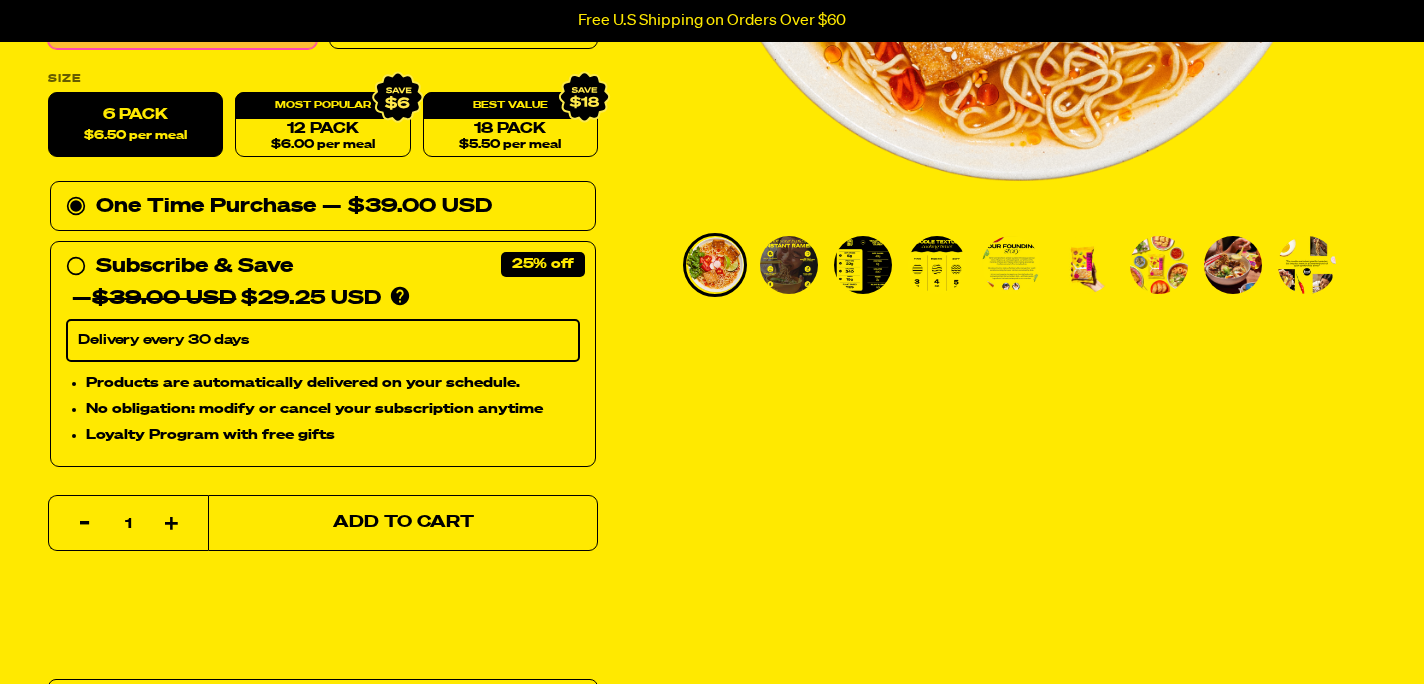 click on "Add to Cart" at bounding box center (403, 523) 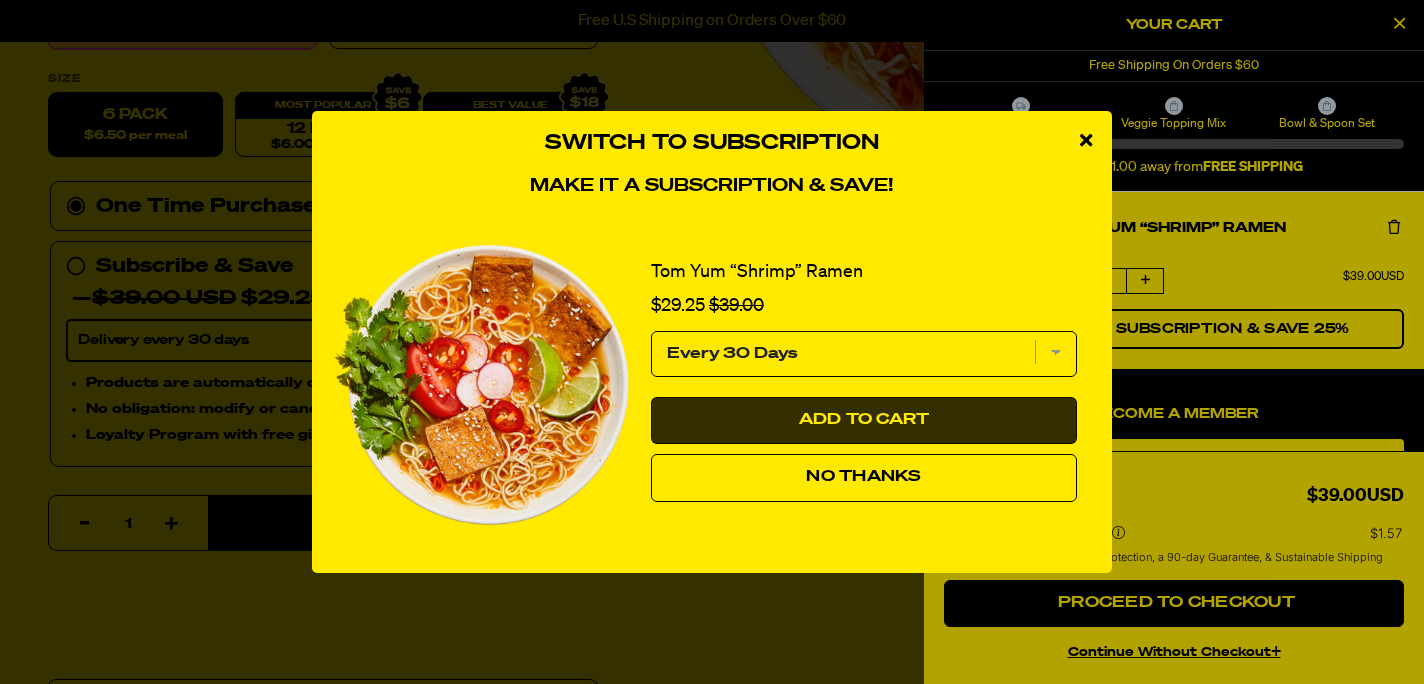 click on "Add to Cart" at bounding box center [864, 421] 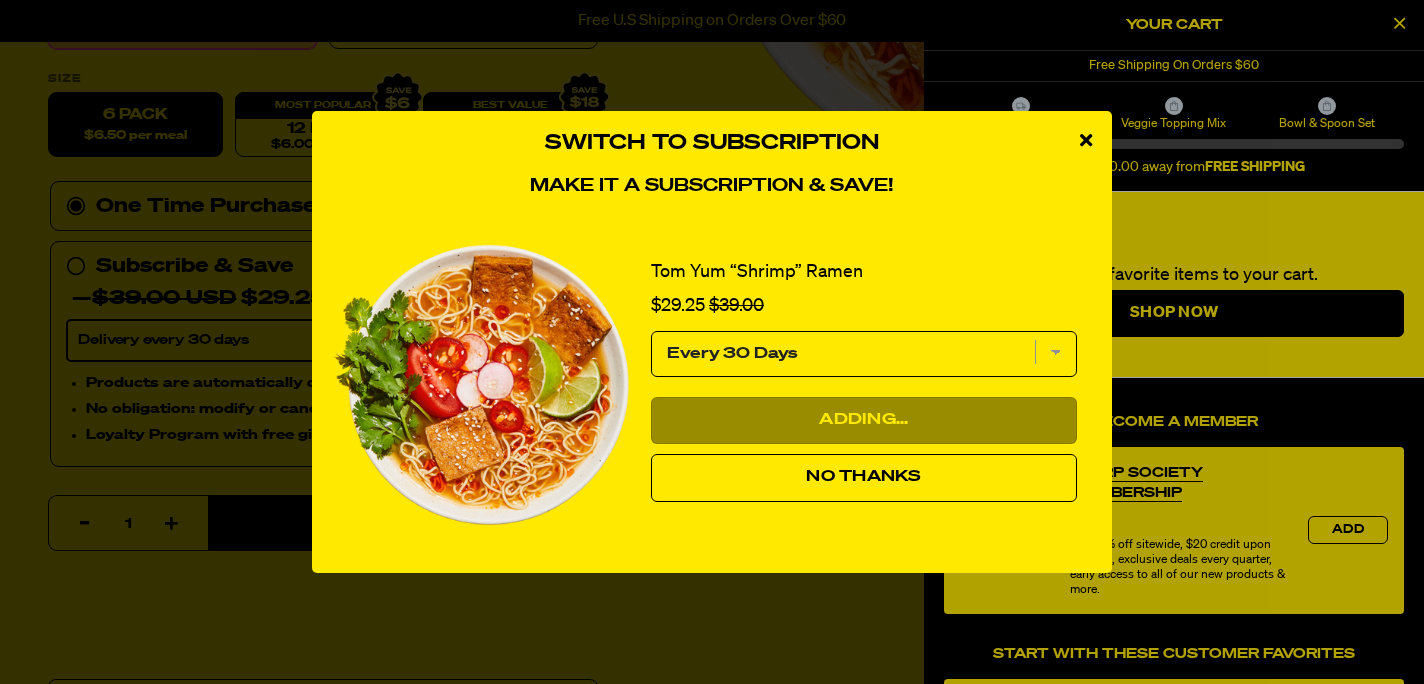 select on "Every 30 Days" 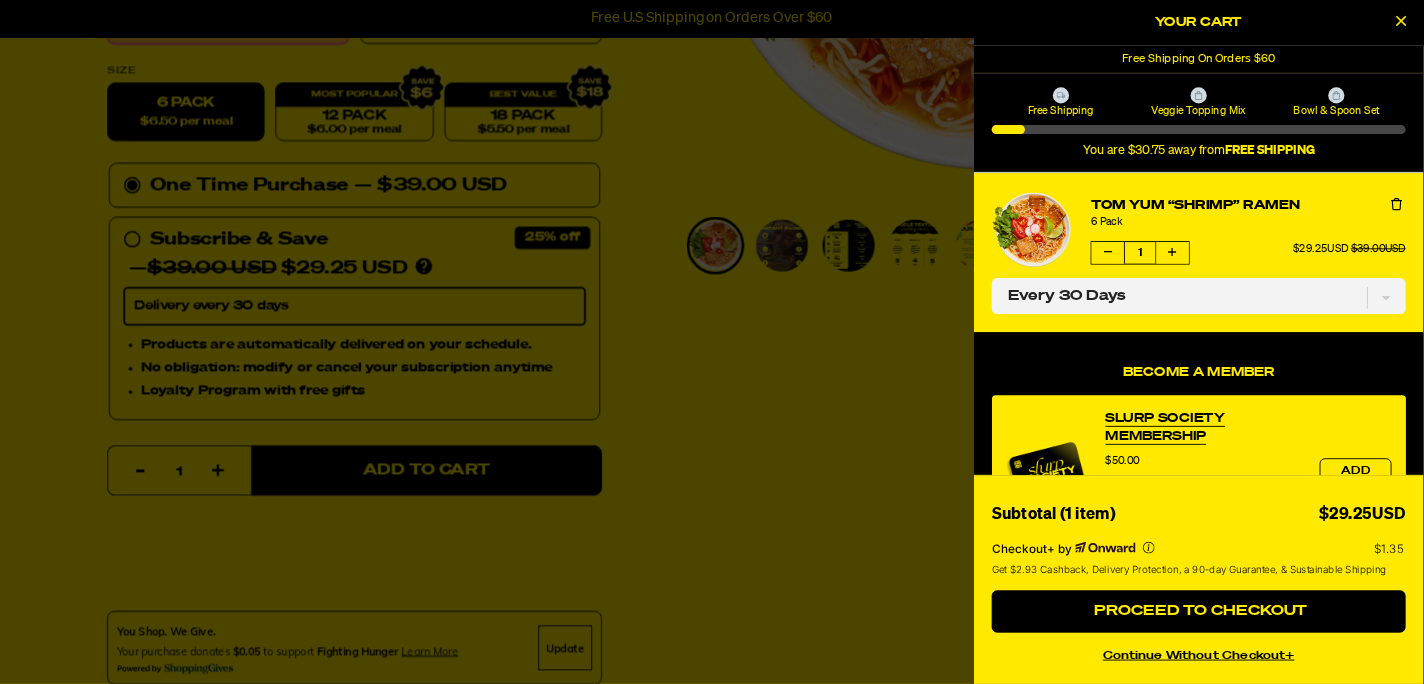 scroll, scrollTop: 591, scrollLeft: 0, axis: vertical 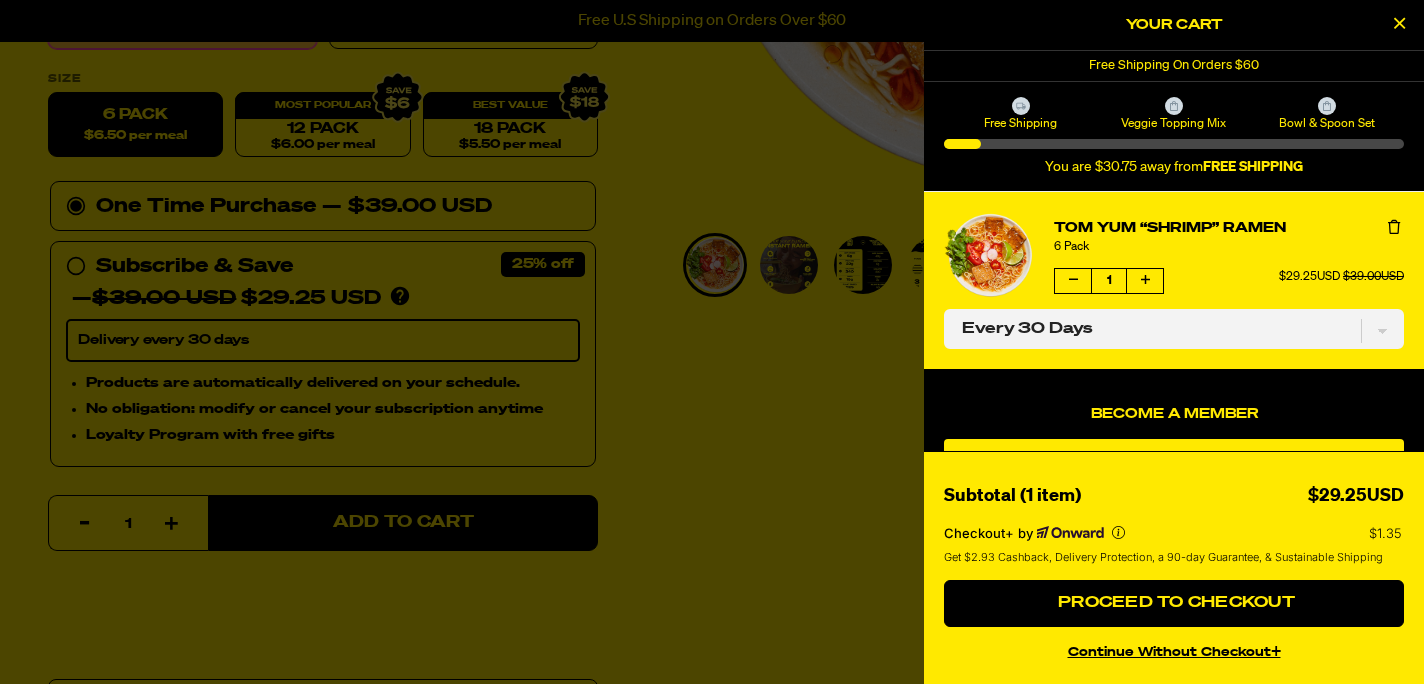 click at bounding box center [712, 342] 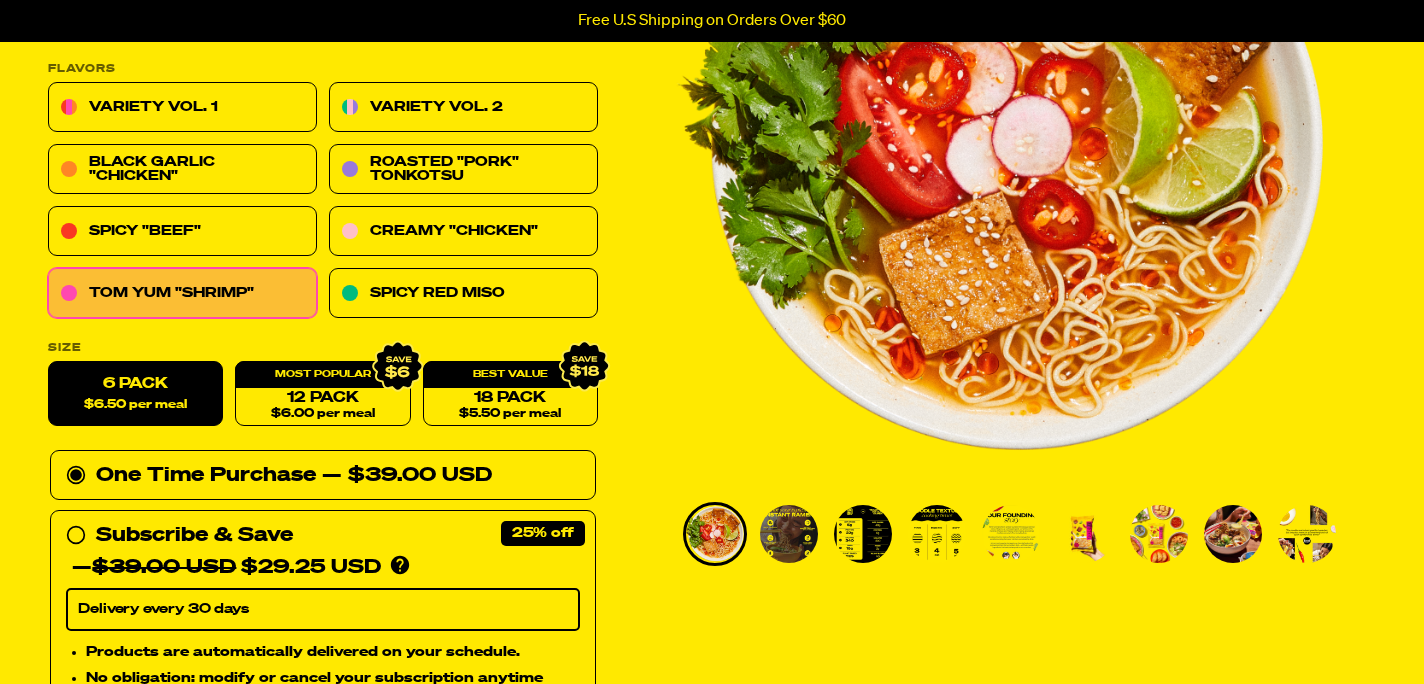 scroll, scrollTop: 318, scrollLeft: 0, axis: vertical 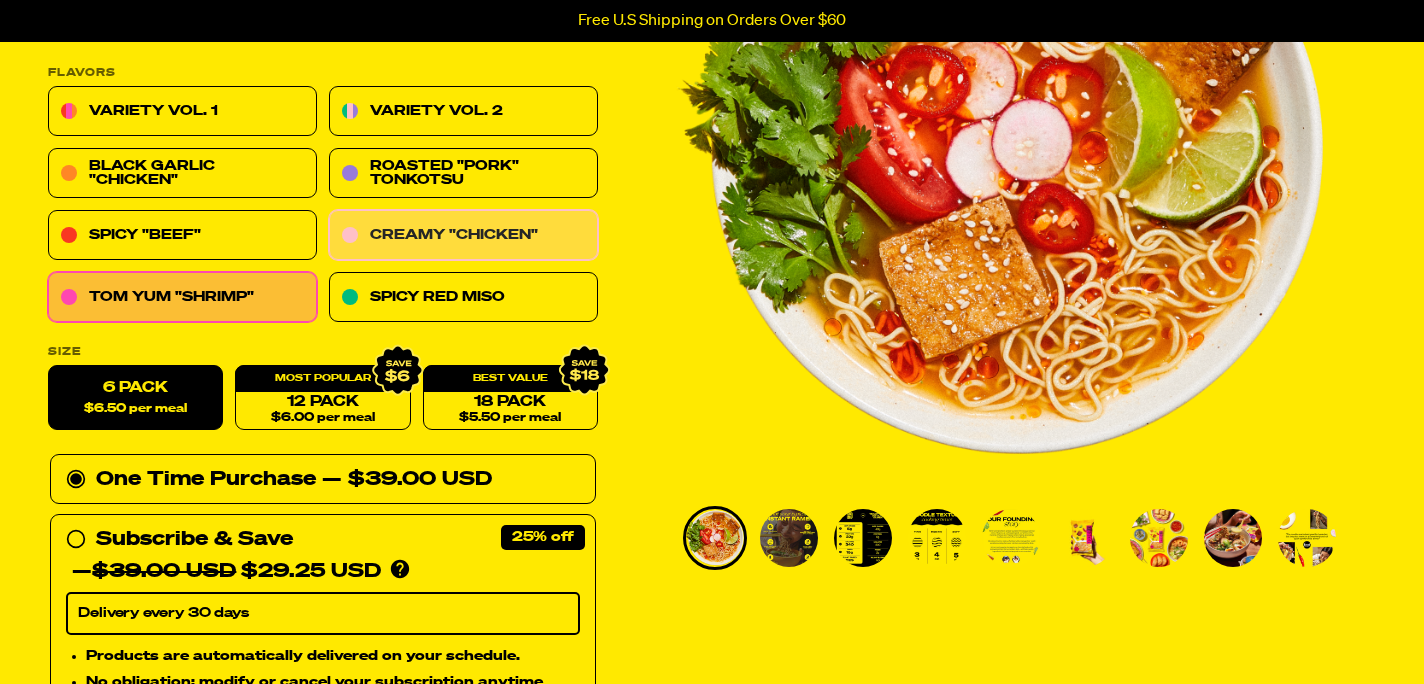 click on "Creamy "Chicken"" at bounding box center (463, 236) 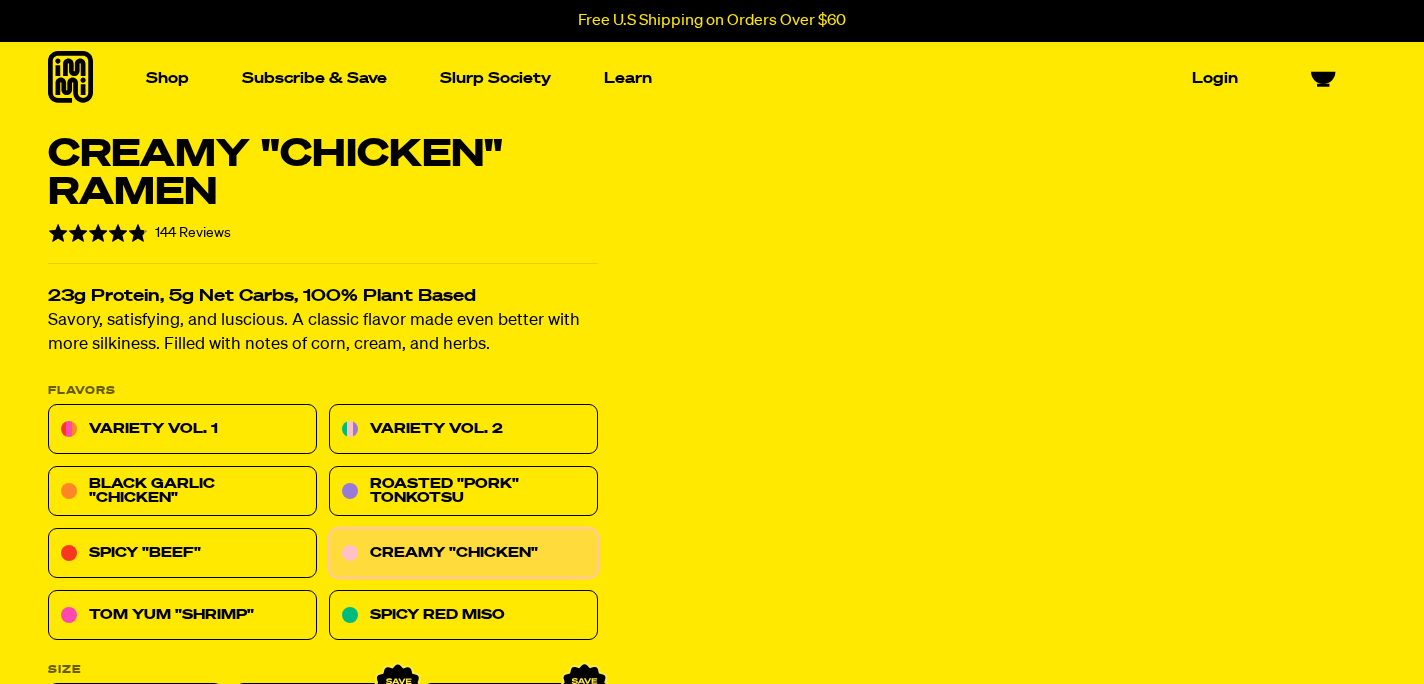 scroll, scrollTop: 0, scrollLeft: 0, axis: both 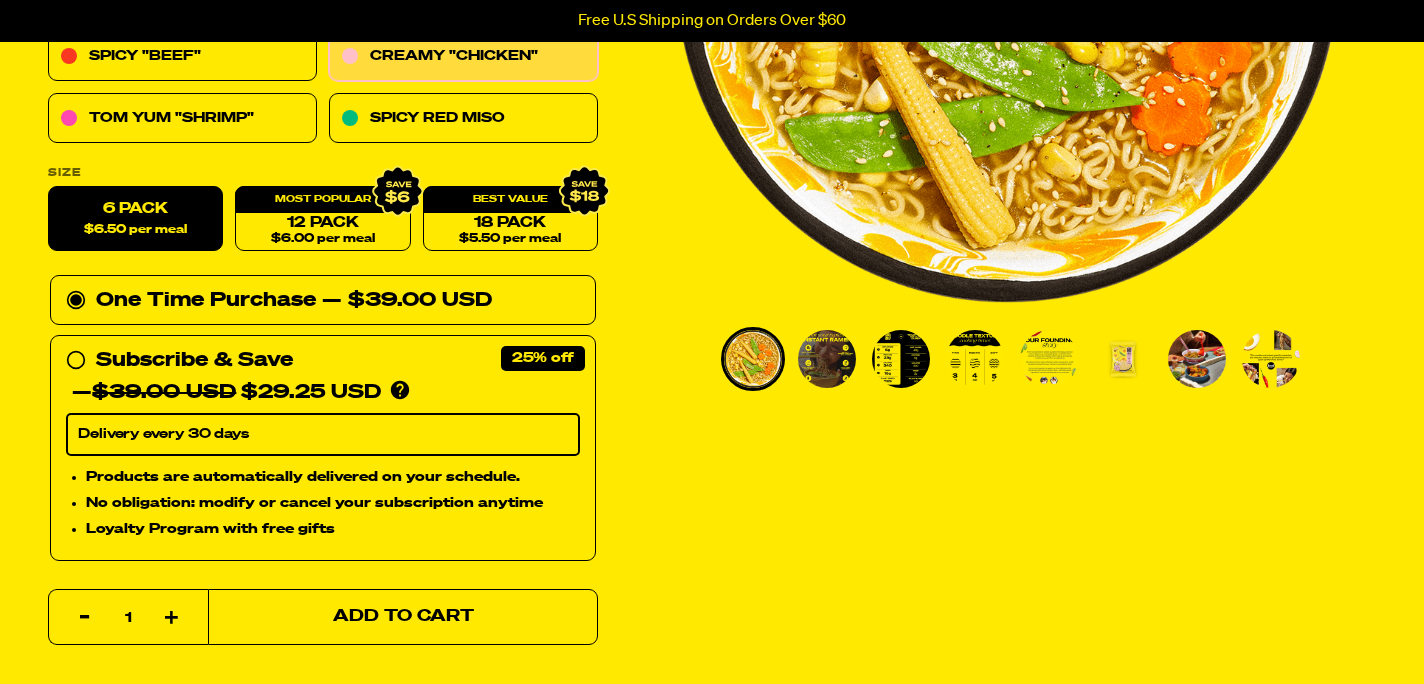 click on "Add to Cart" at bounding box center (403, 617) 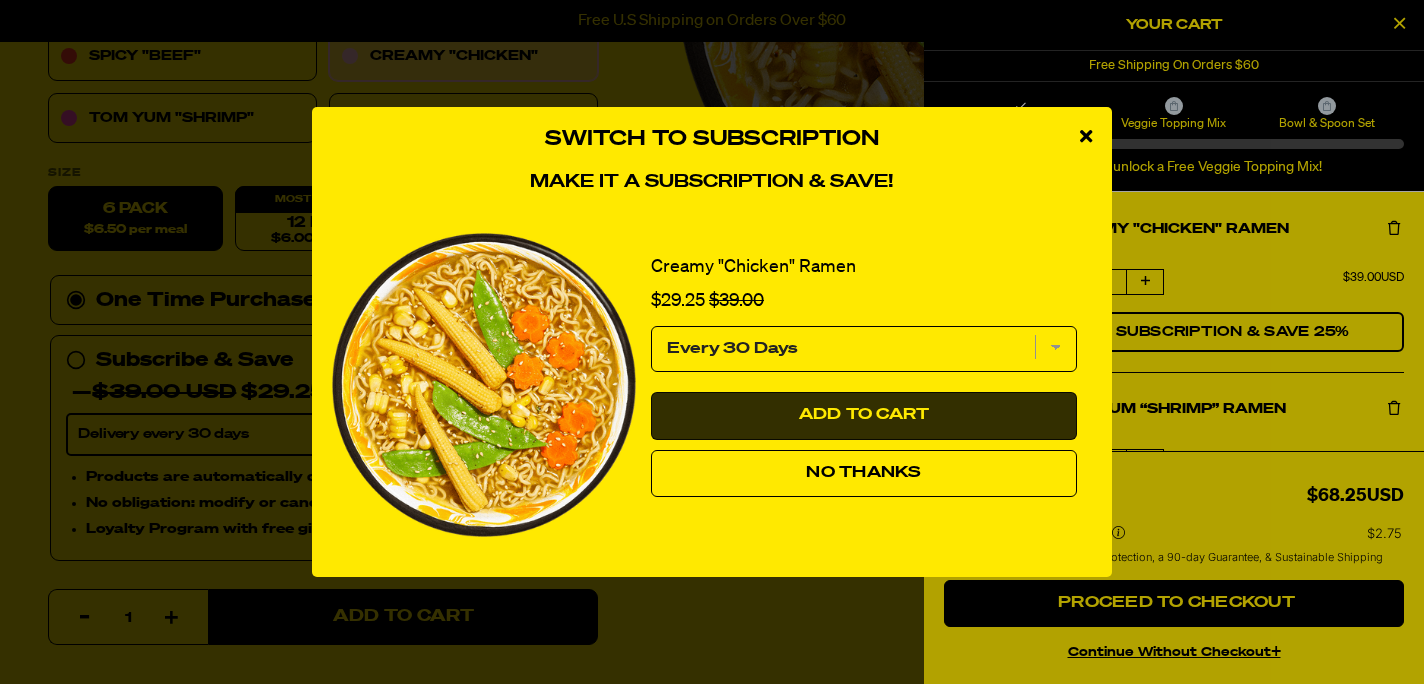 click on "Add to Cart" at bounding box center [864, 416] 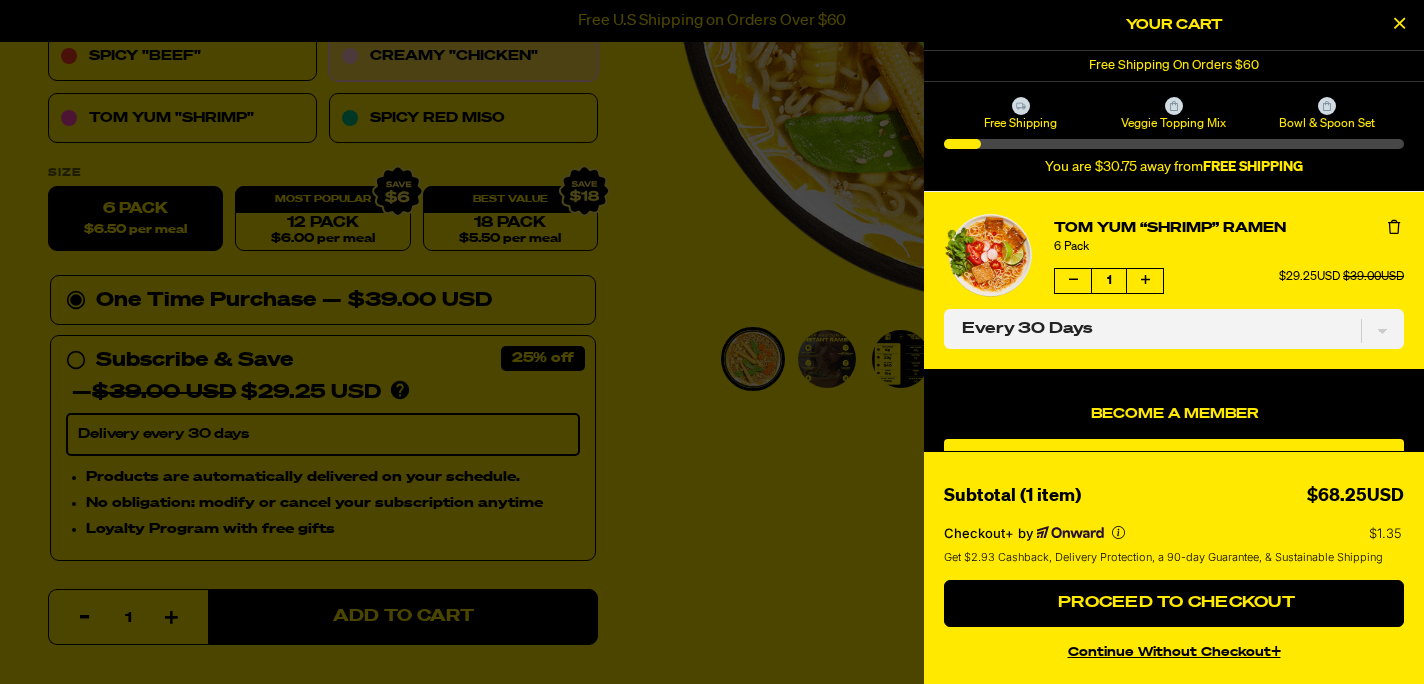 select on "Every 30 Days" 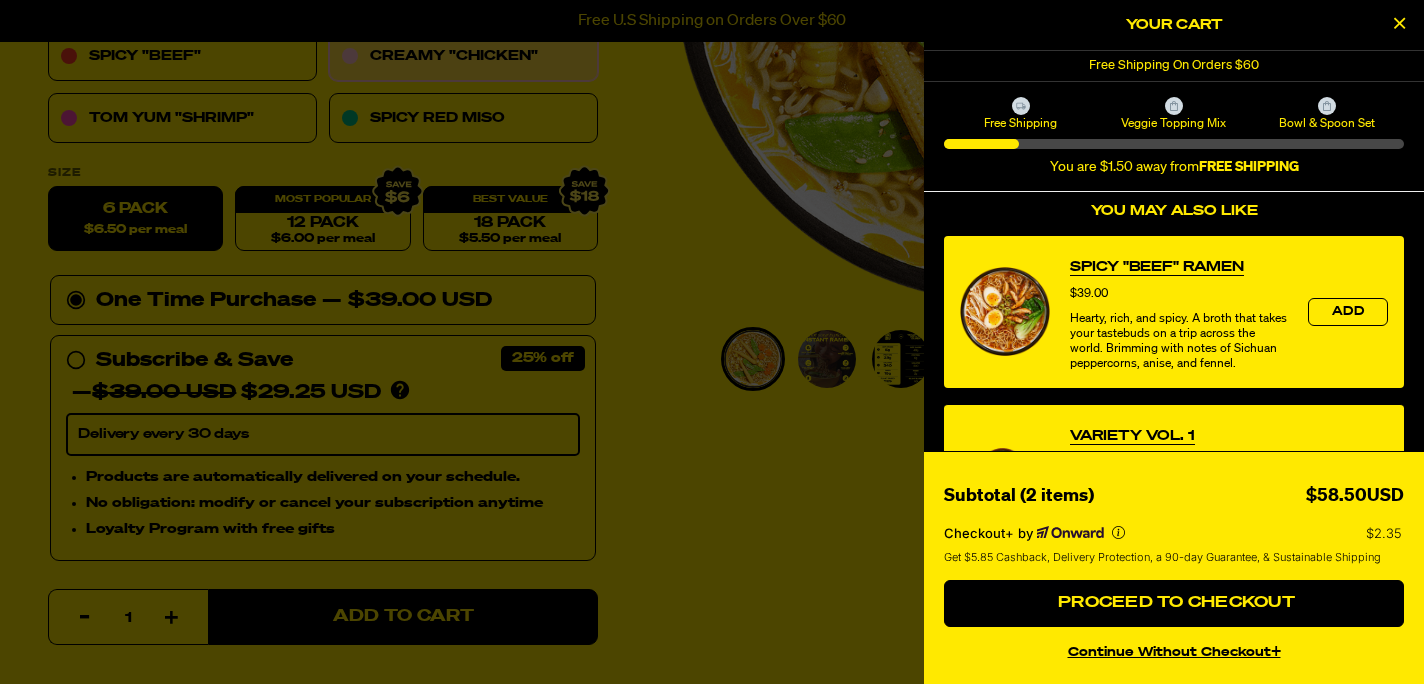 scroll, scrollTop: 615, scrollLeft: 0, axis: vertical 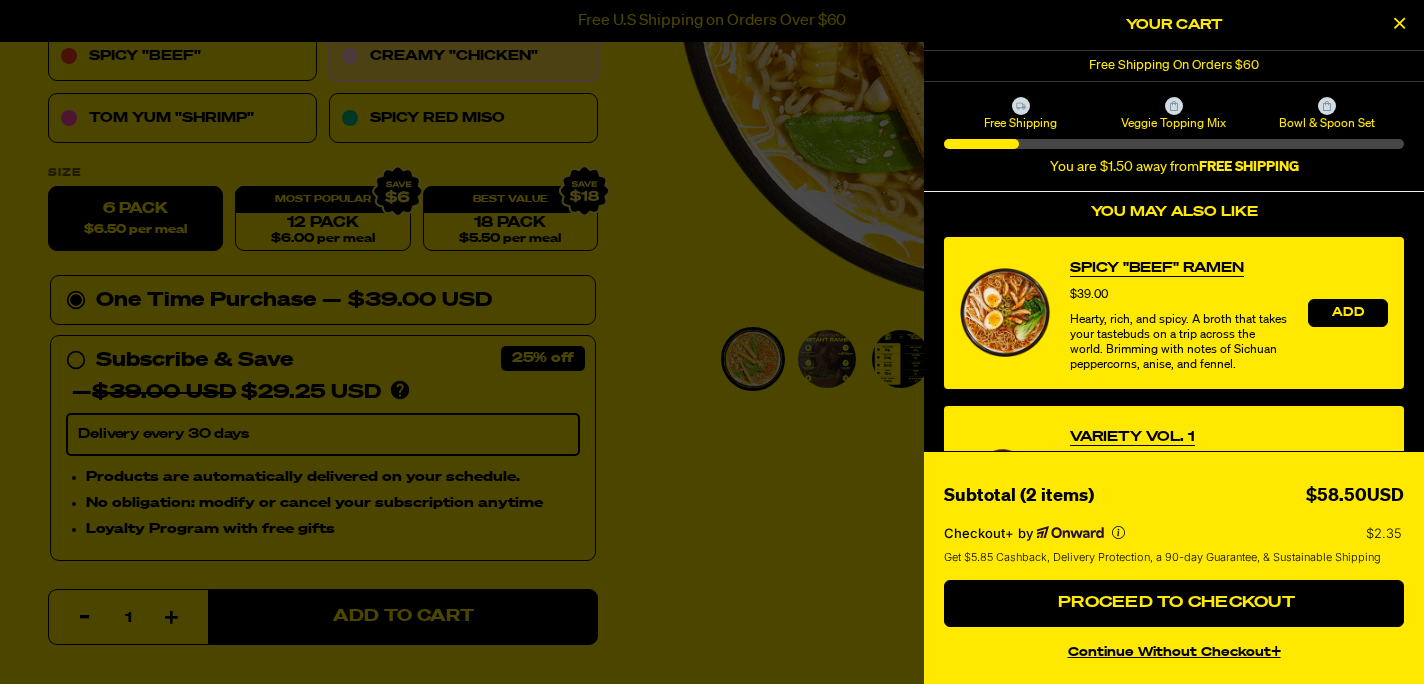 click on "Add" at bounding box center (1348, 313) 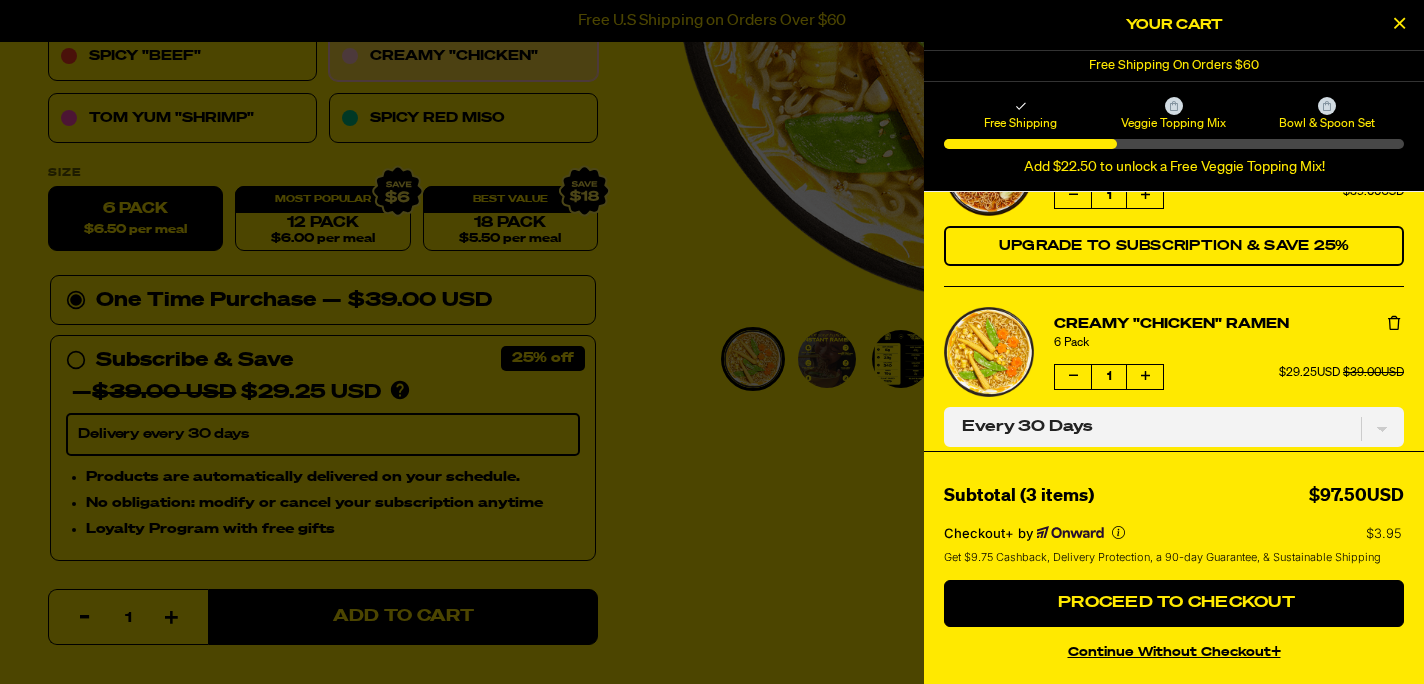 scroll, scrollTop: 0, scrollLeft: 0, axis: both 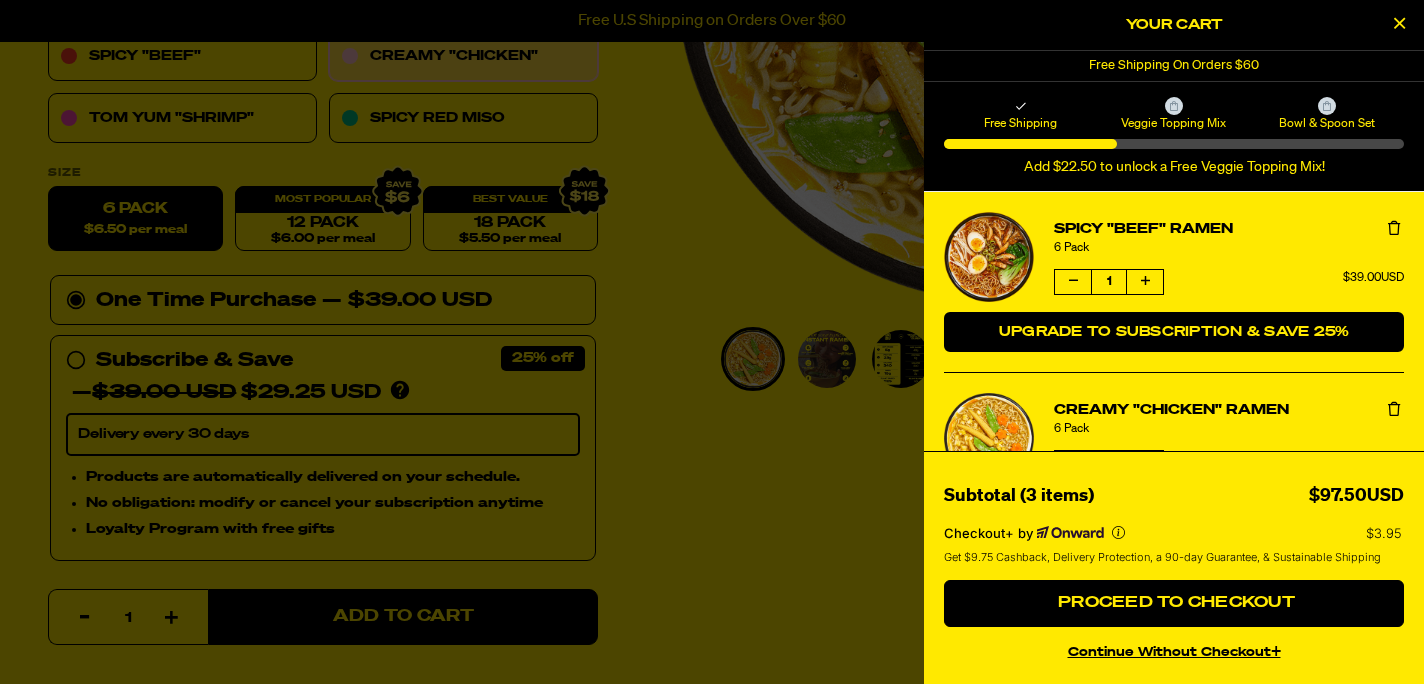 click on "Upgrade to Subscription & Save 25%" at bounding box center [1174, 332] 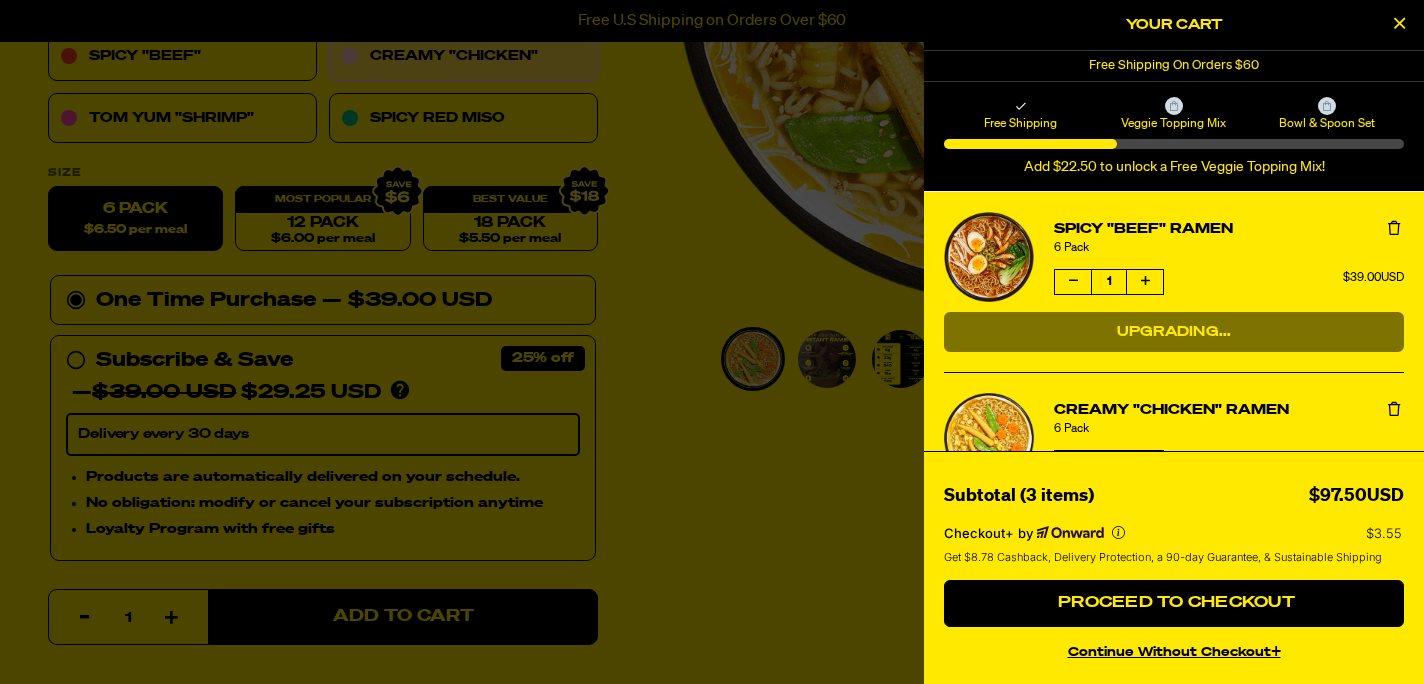 select on "Every 30 Days" 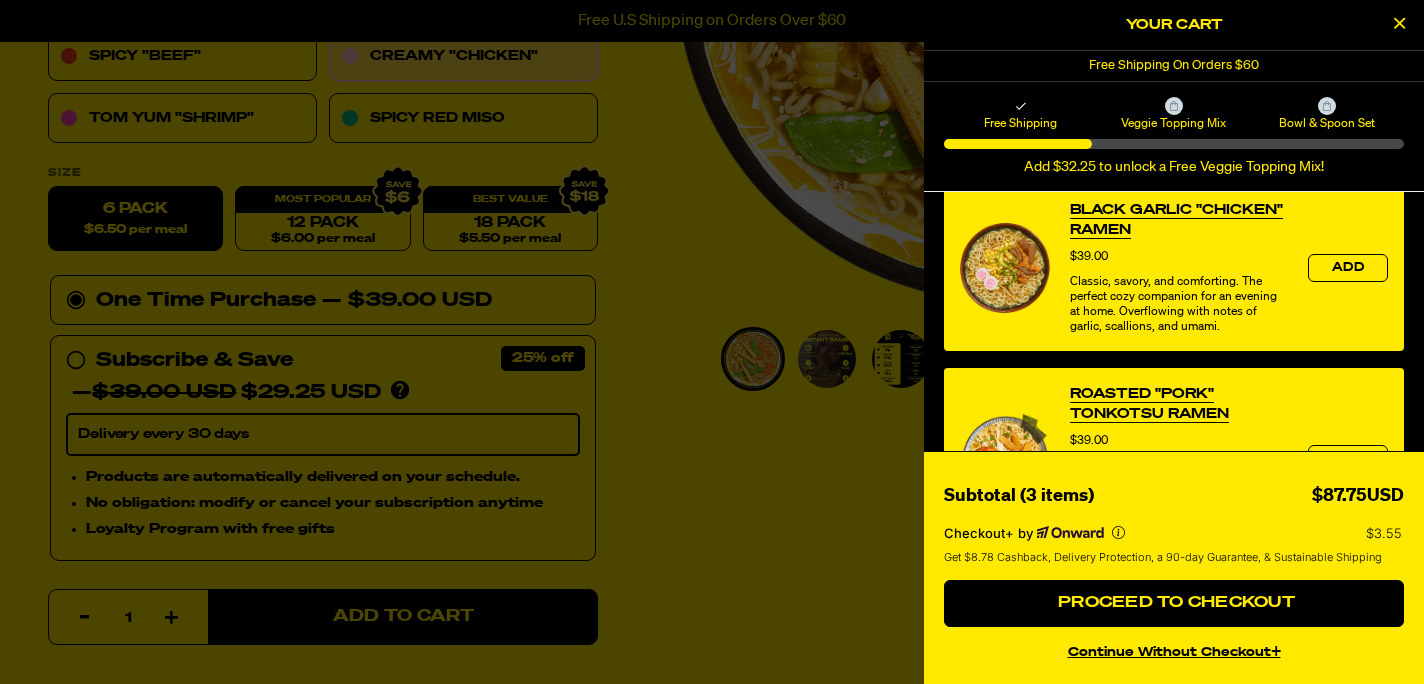 scroll, scrollTop: 849, scrollLeft: 0, axis: vertical 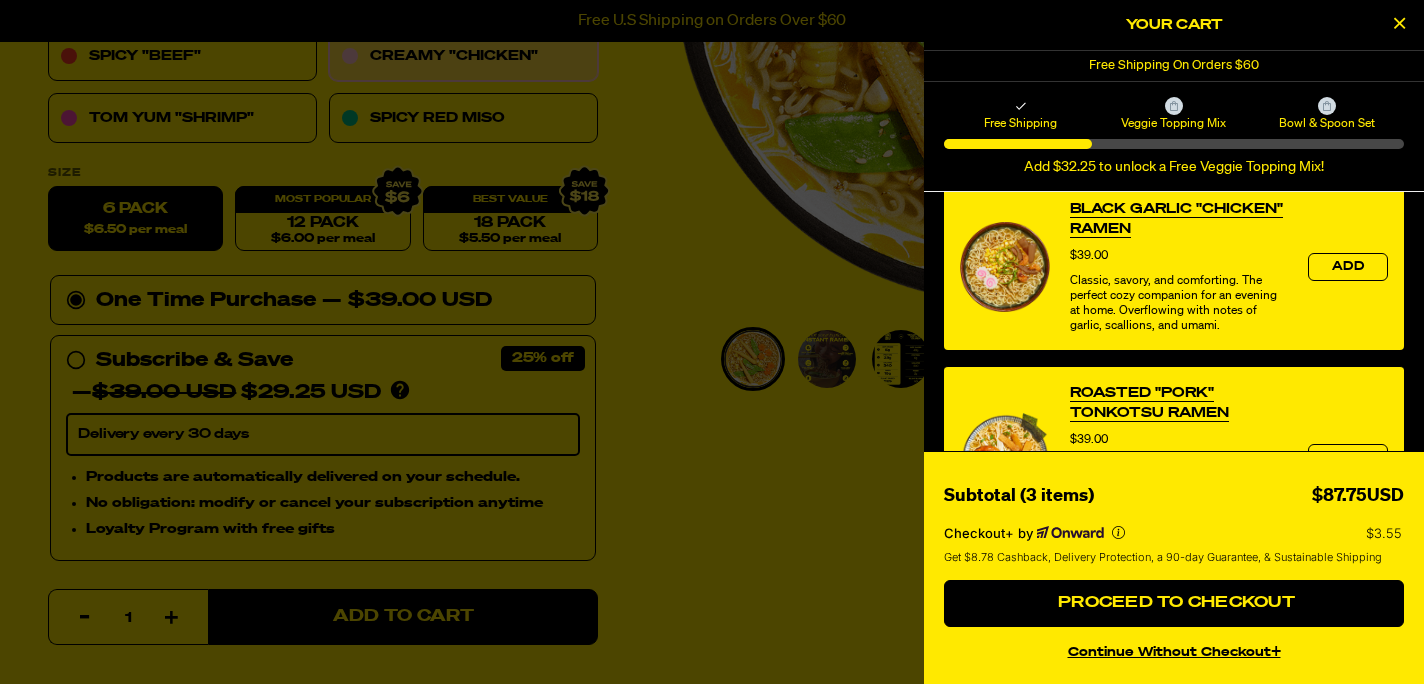 click at bounding box center [712, 342] 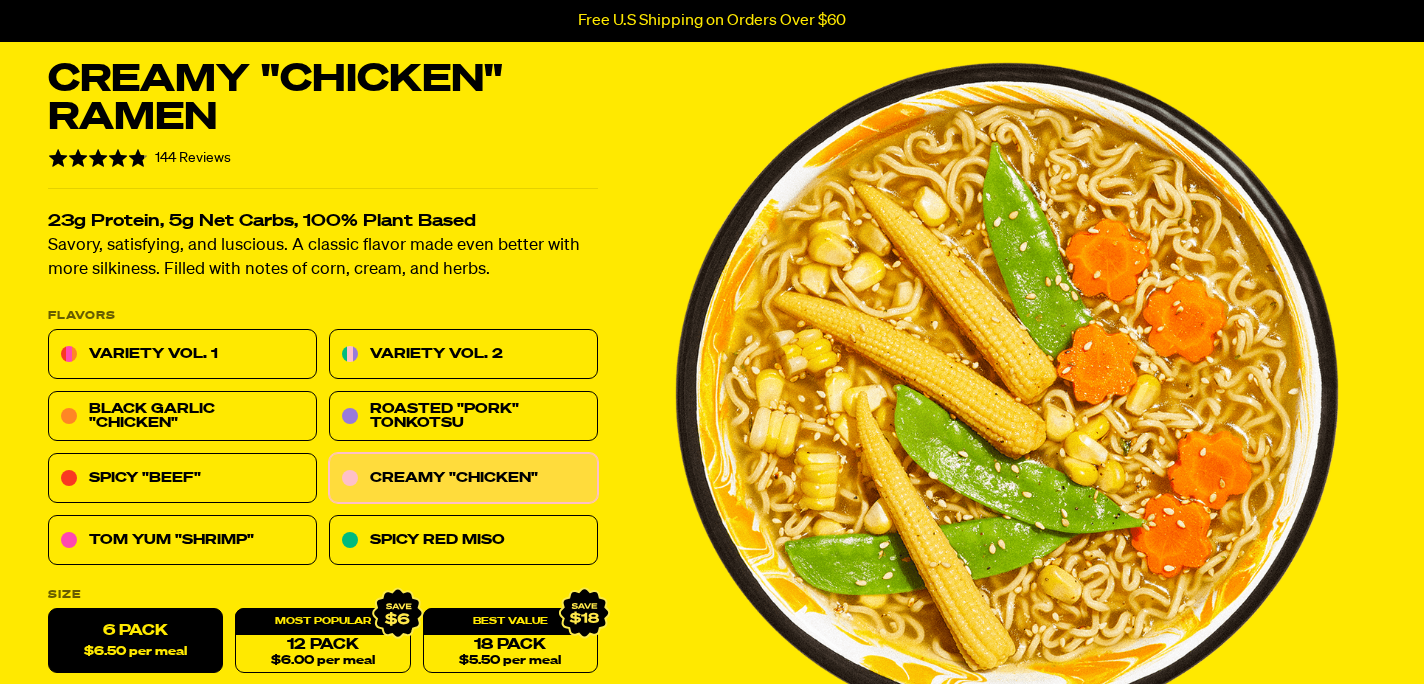 scroll, scrollTop: 0, scrollLeft: 0, axis: both 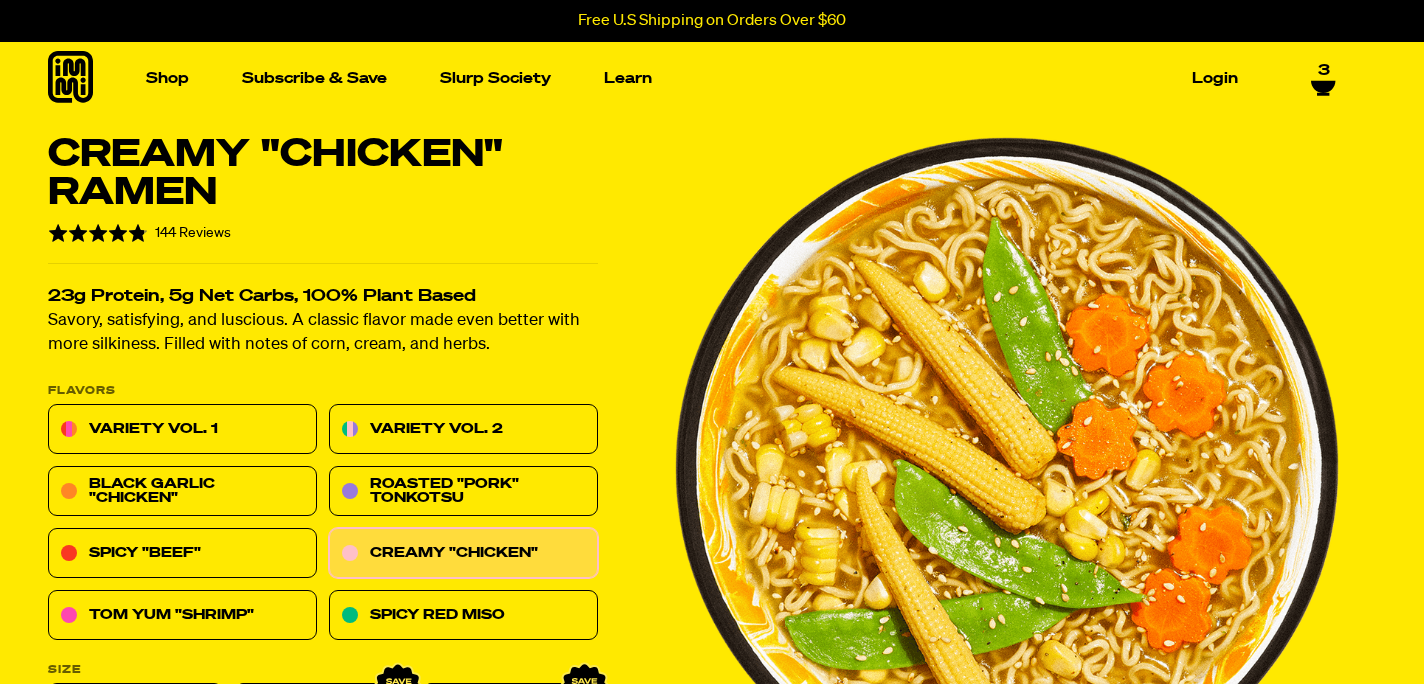 click on "3" at bounding box center [1324, 71] 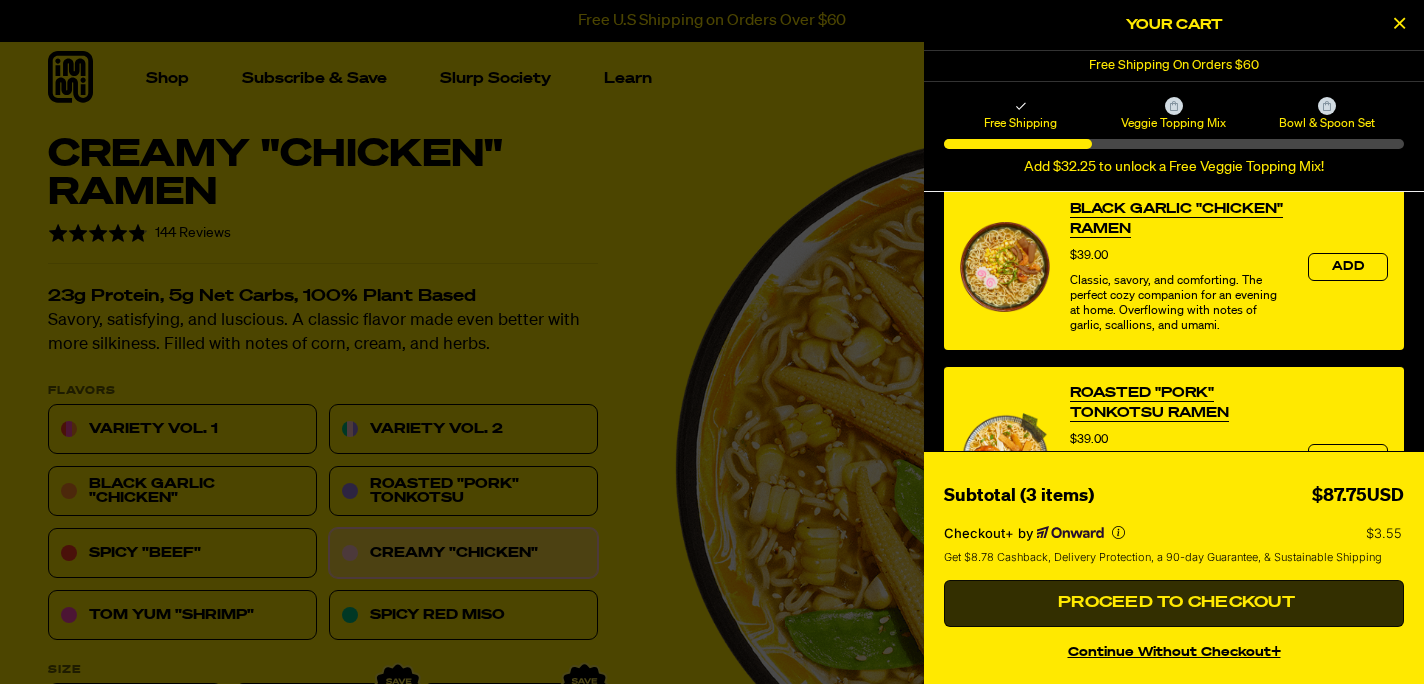 click on "Proceed to Checkout" at bounding box center (1174, 603) 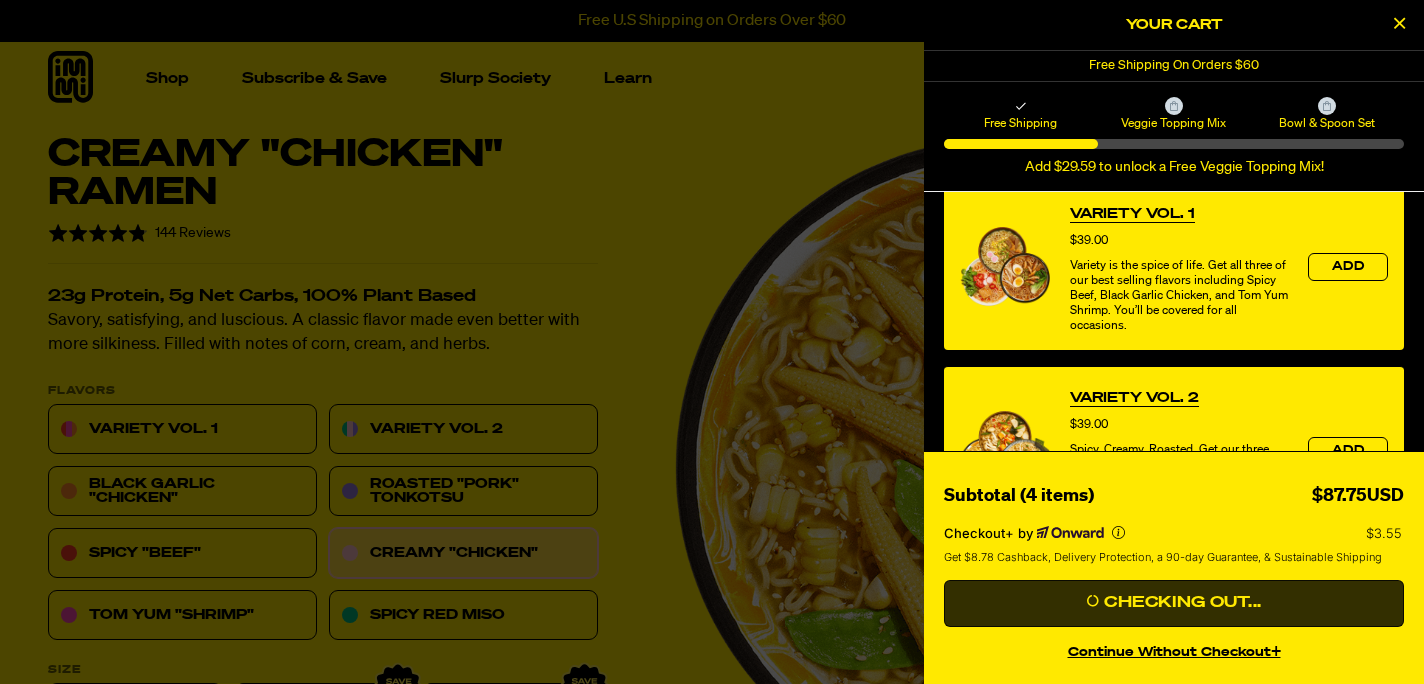 scroll, scrollTop: 805, scrollLeft: 0, axis: vertical 